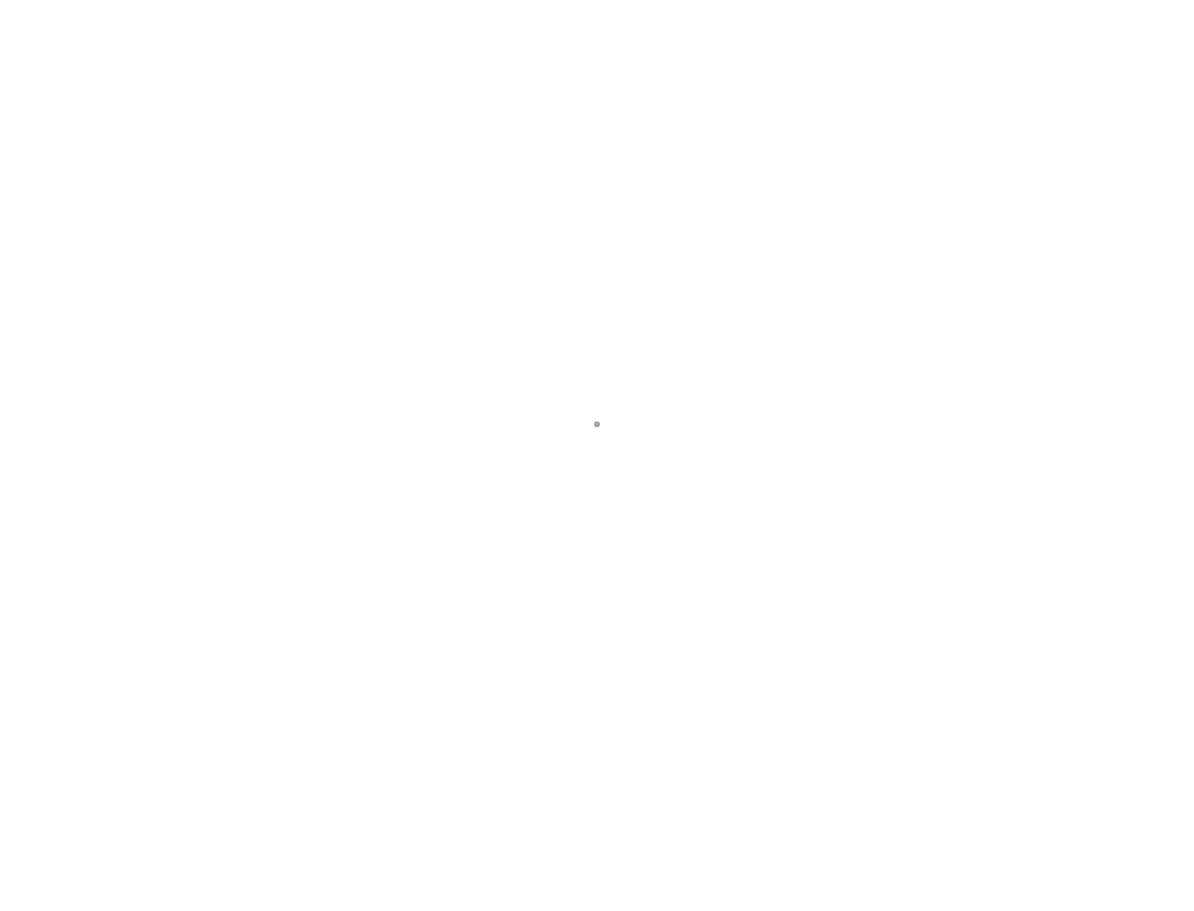scroll, scrollTop: 0, scrollLeft: 0, axis: both 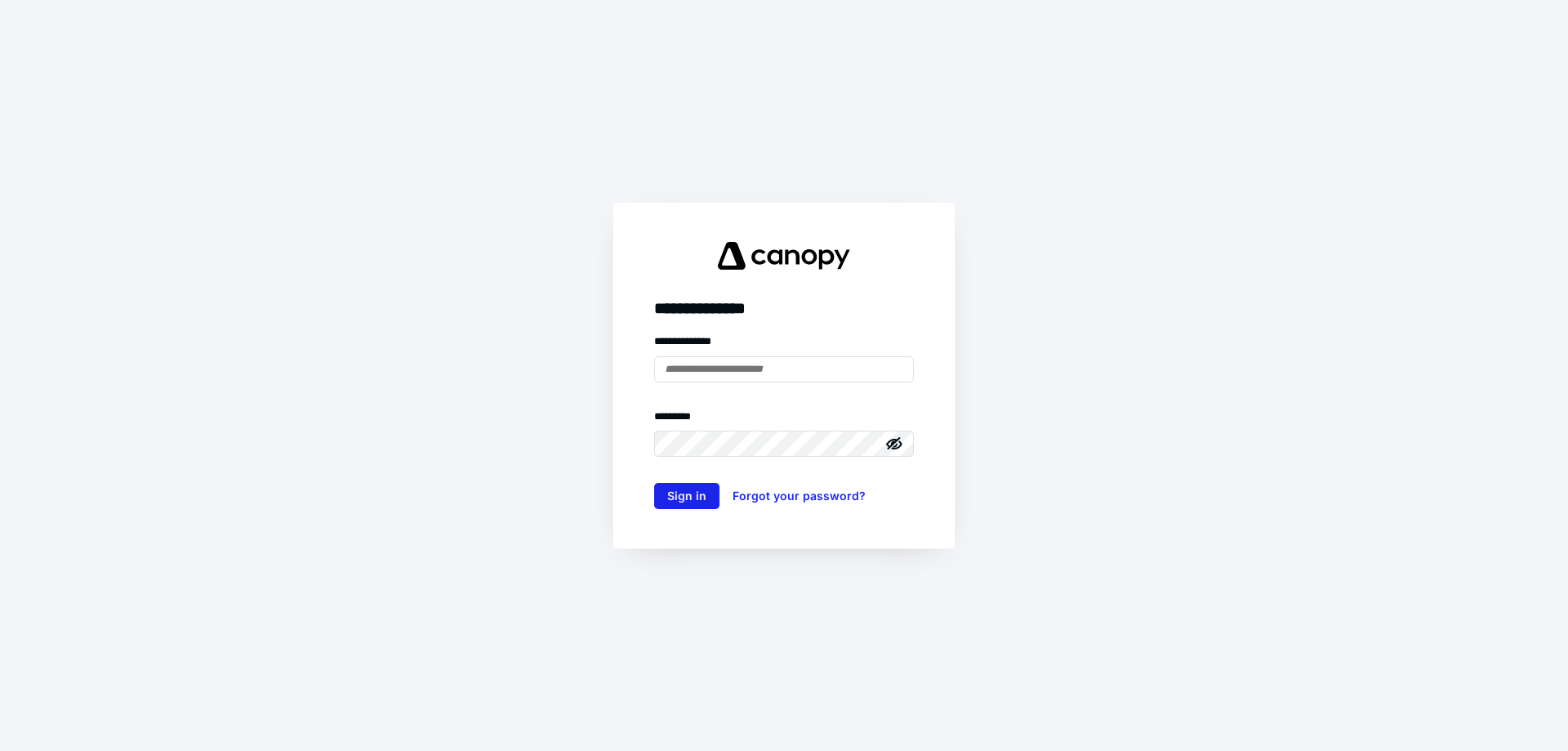 type on "**********" 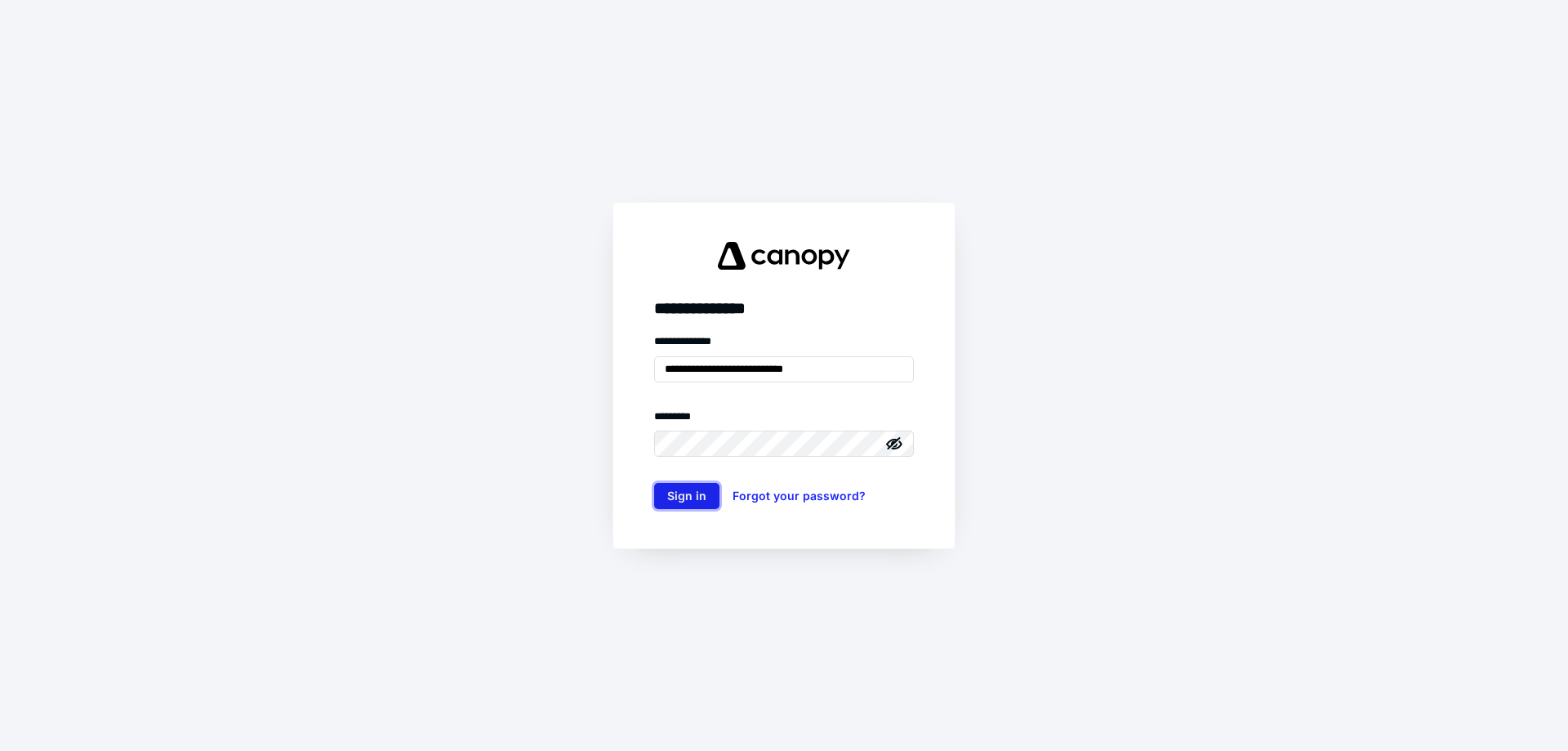 click on "Sign in" at bounding box center [687, 496] 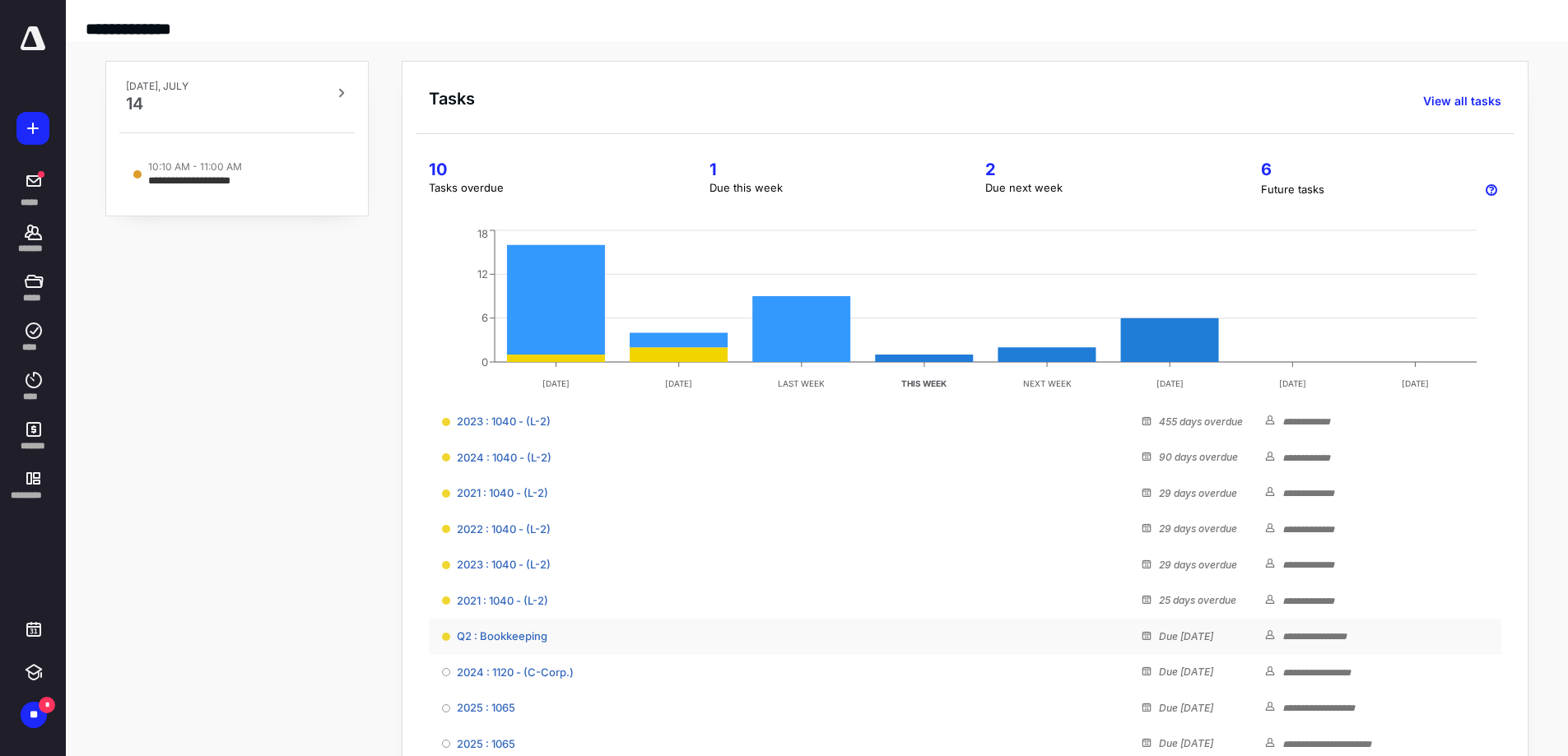 scroll, scrollTop: 72, scrollLeft: 0, axis: vertical 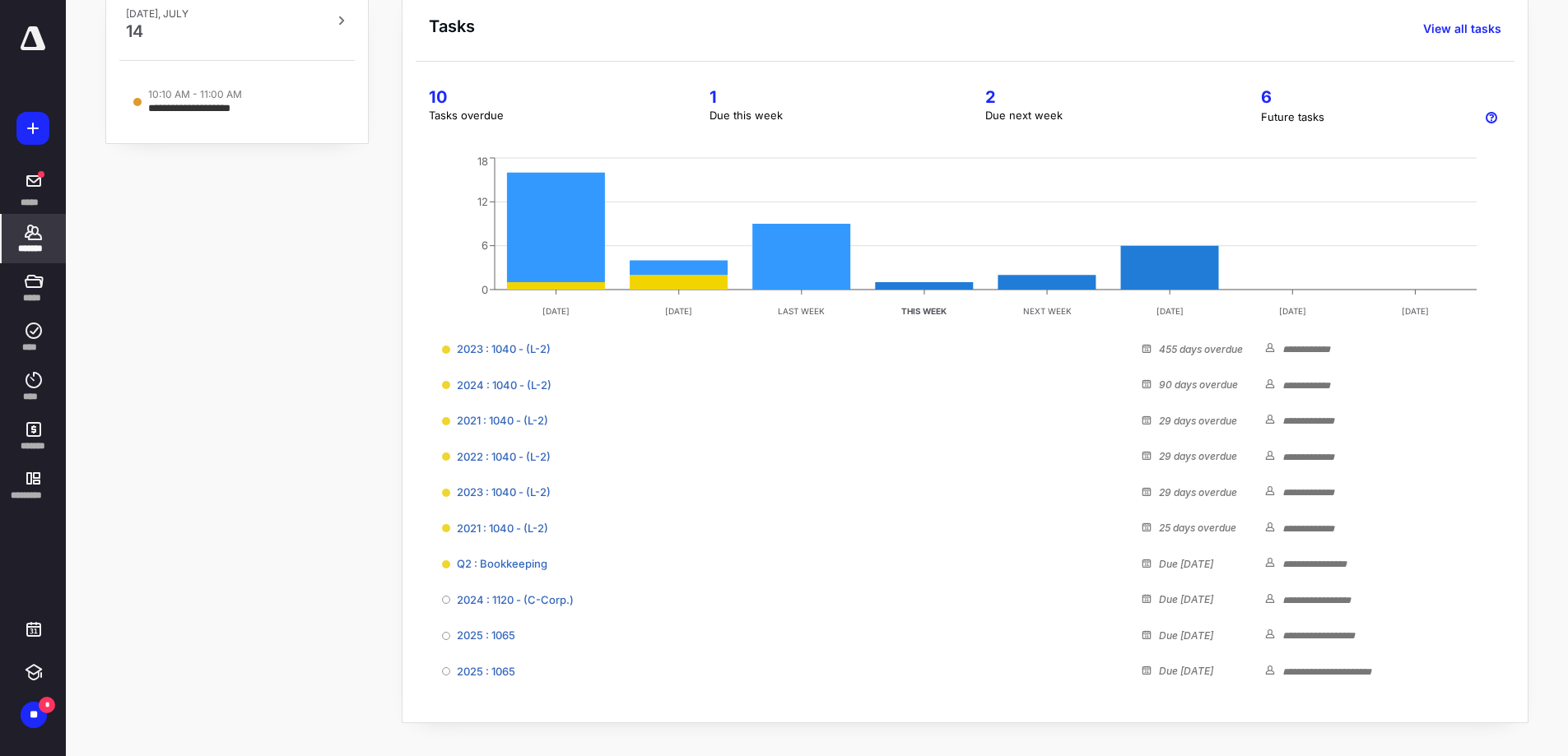 click on "*******" at bounding box center [34, 248] 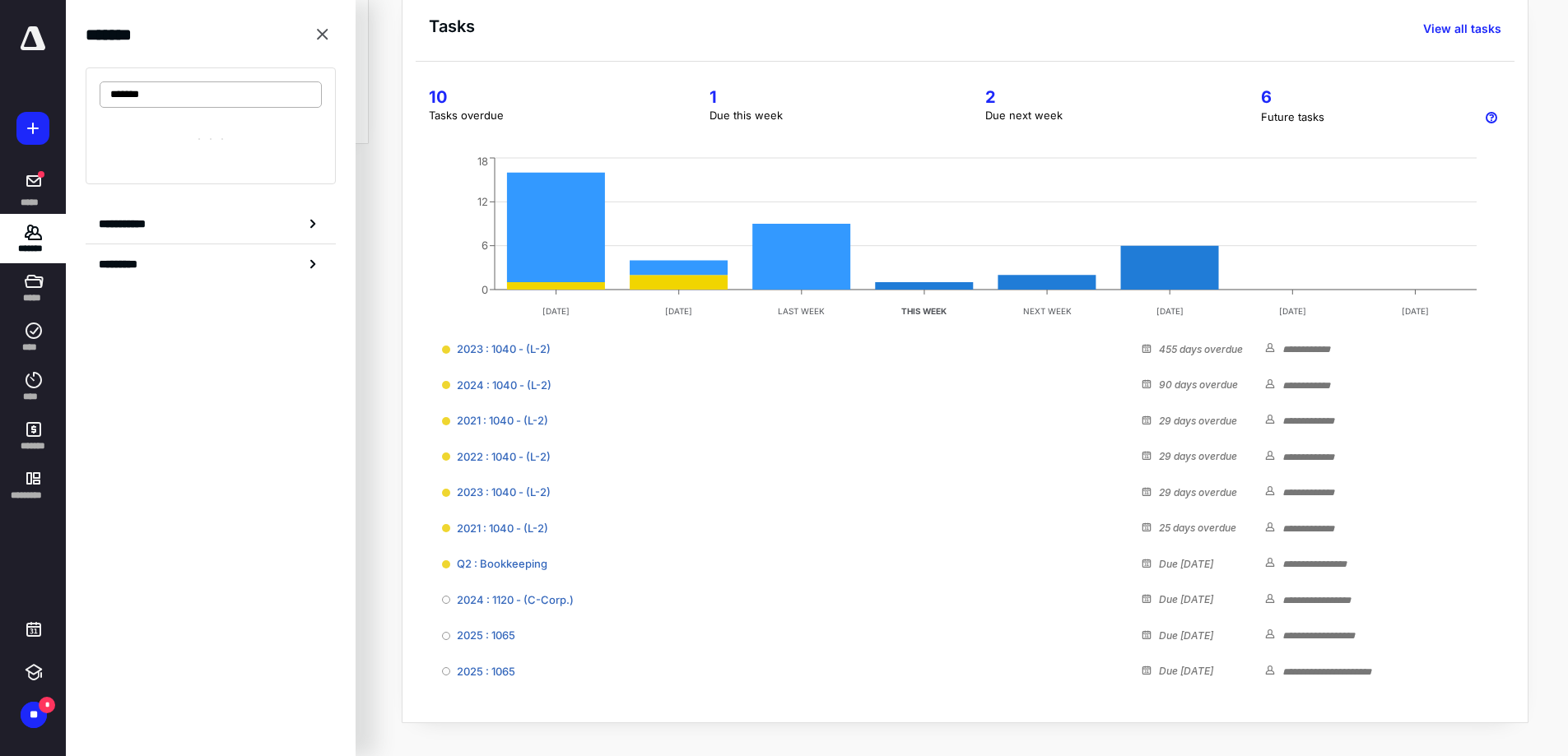 type on "******" 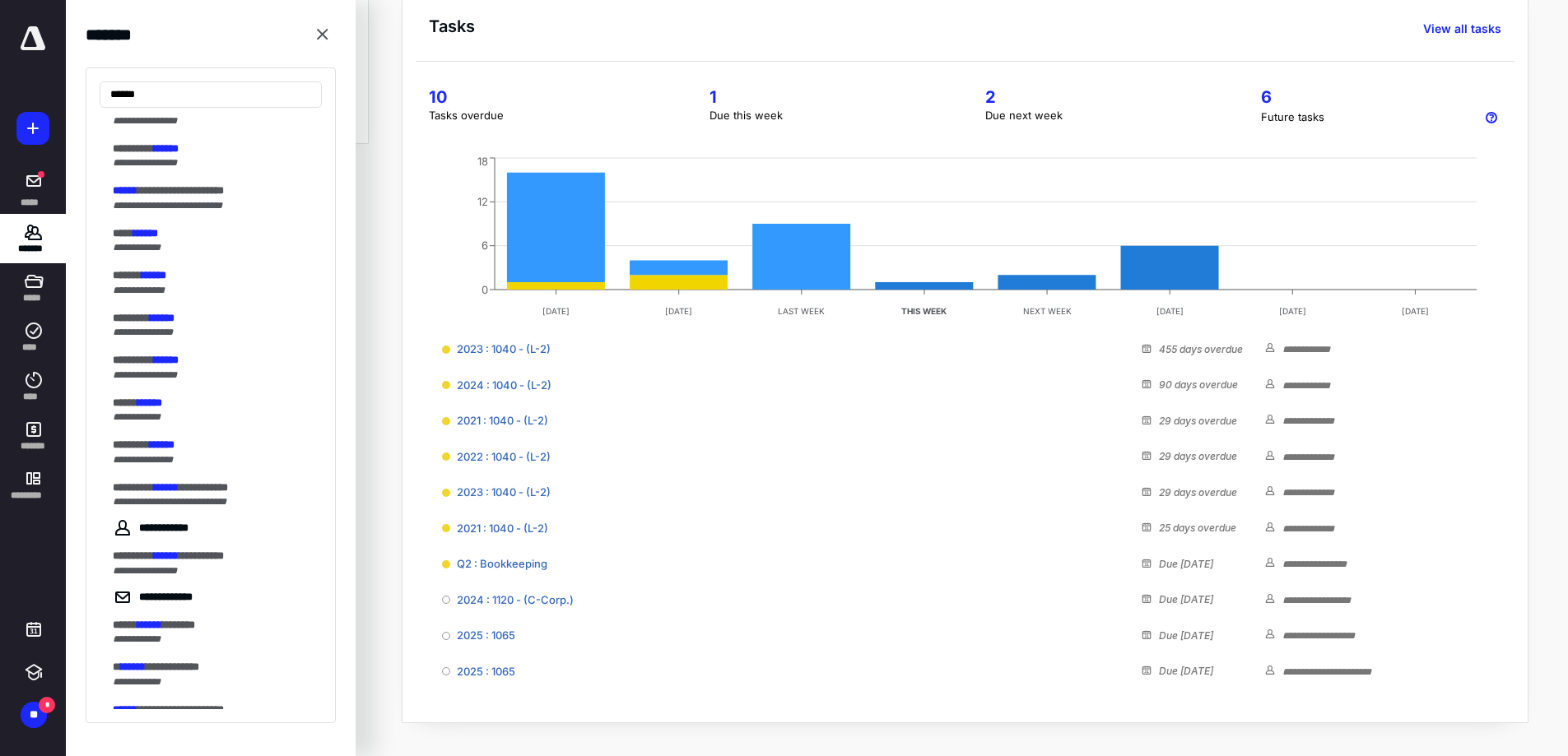 scroll, scrollTop: 1316, scrollLeft: 0, axis: vertical 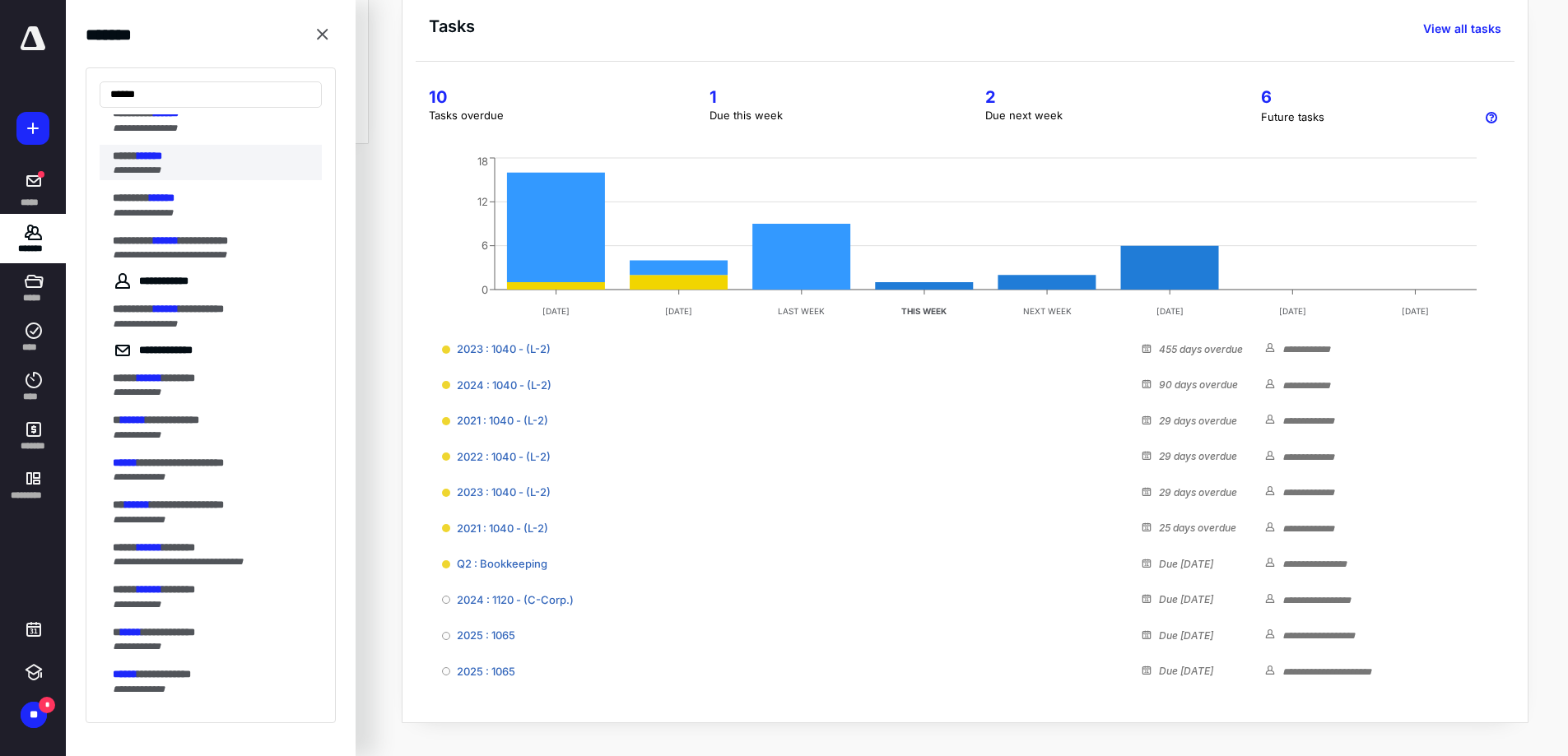 click on "**********" at bounding box center (212, 170) 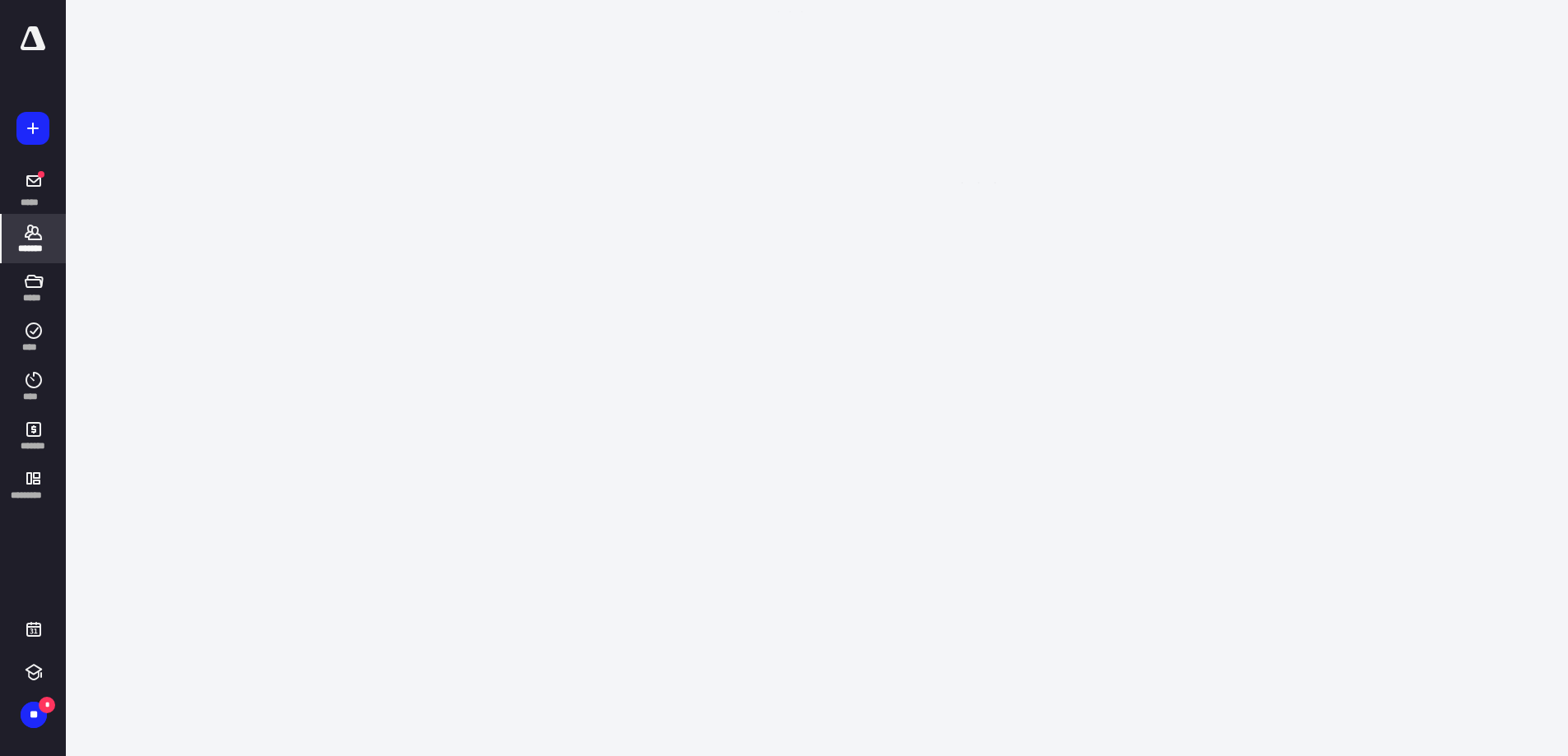 scroll, scrollTop: 0, scrollLeft: 0, axis: both 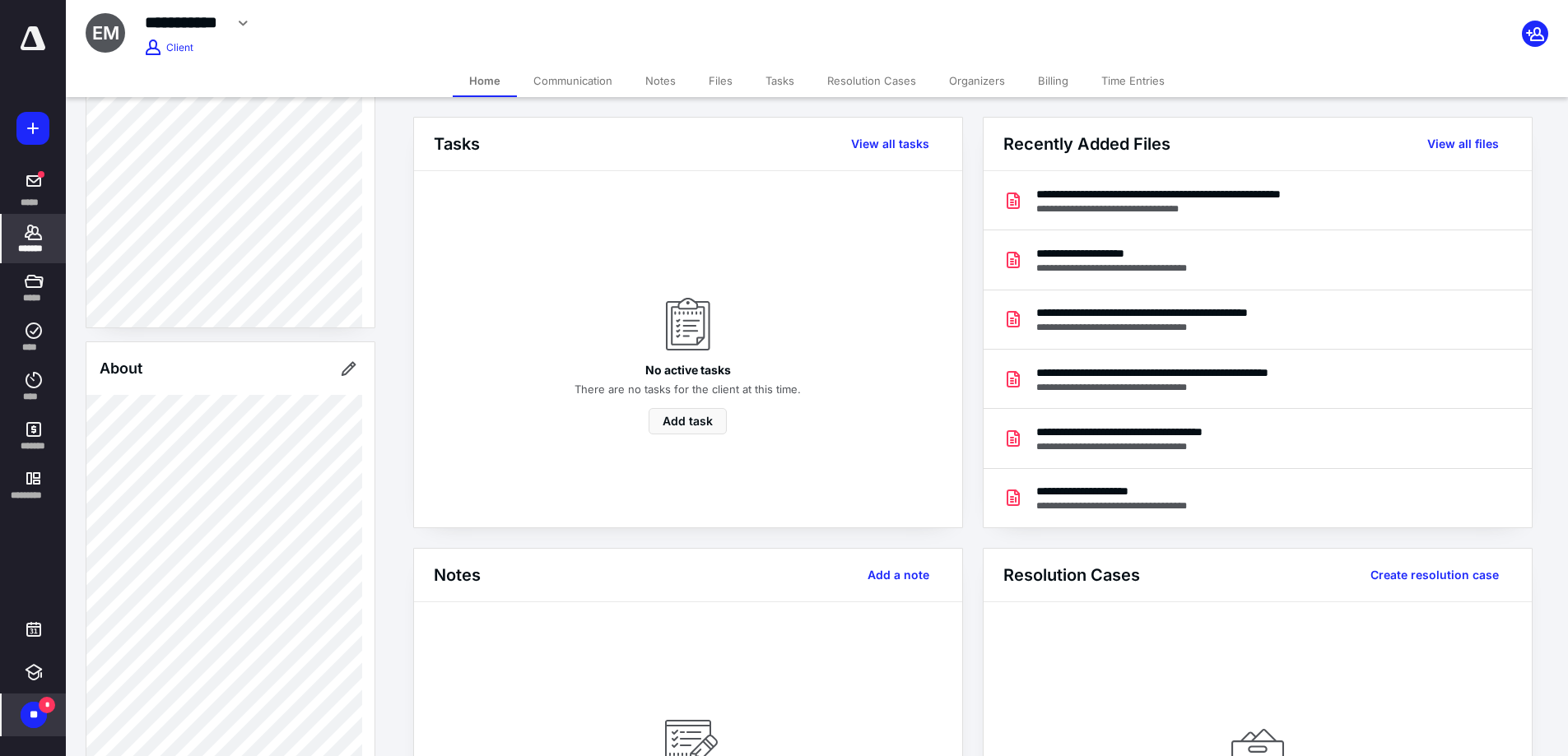 click on "**" at bounding box center [34, 715] 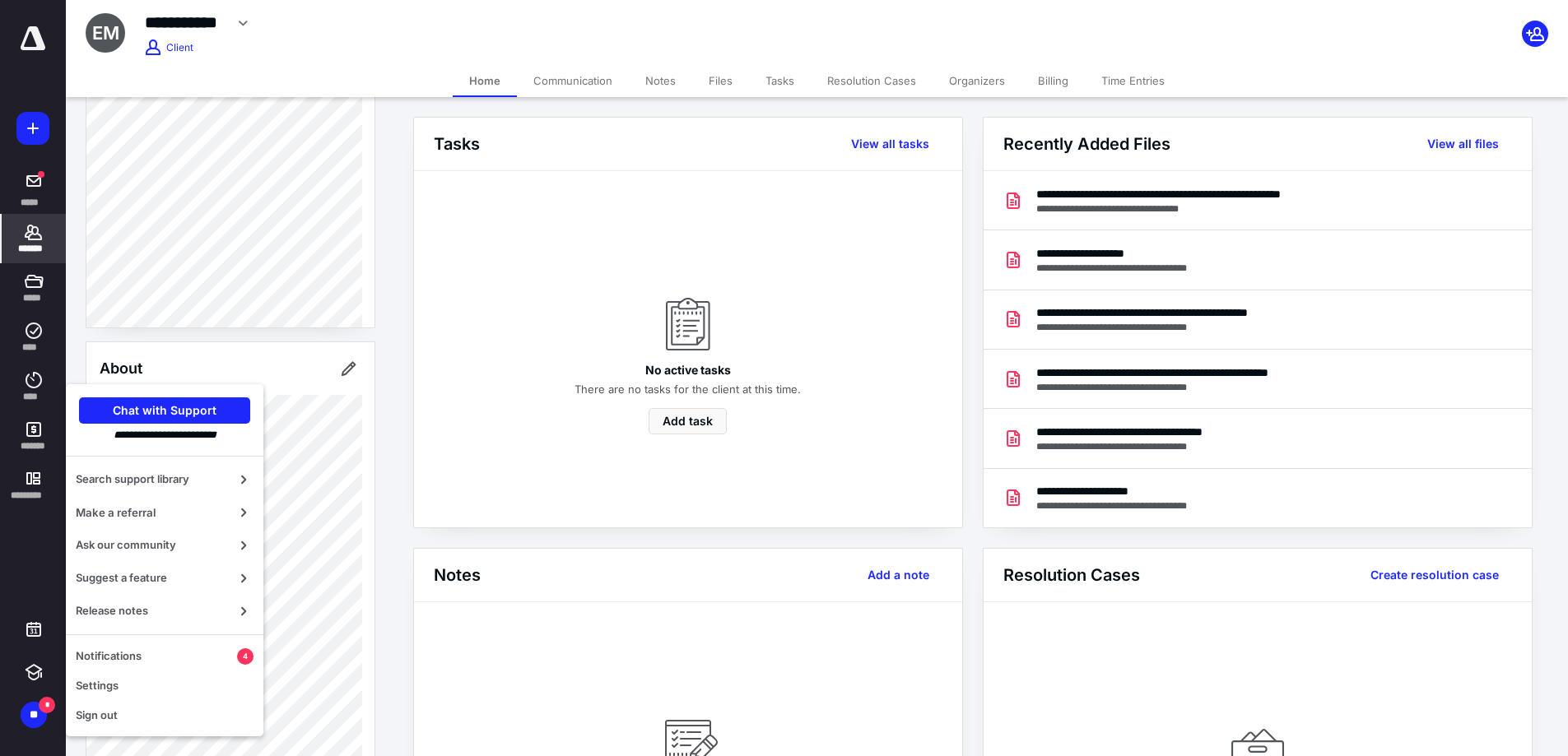click on "*******" at bounding box center [34, 248] 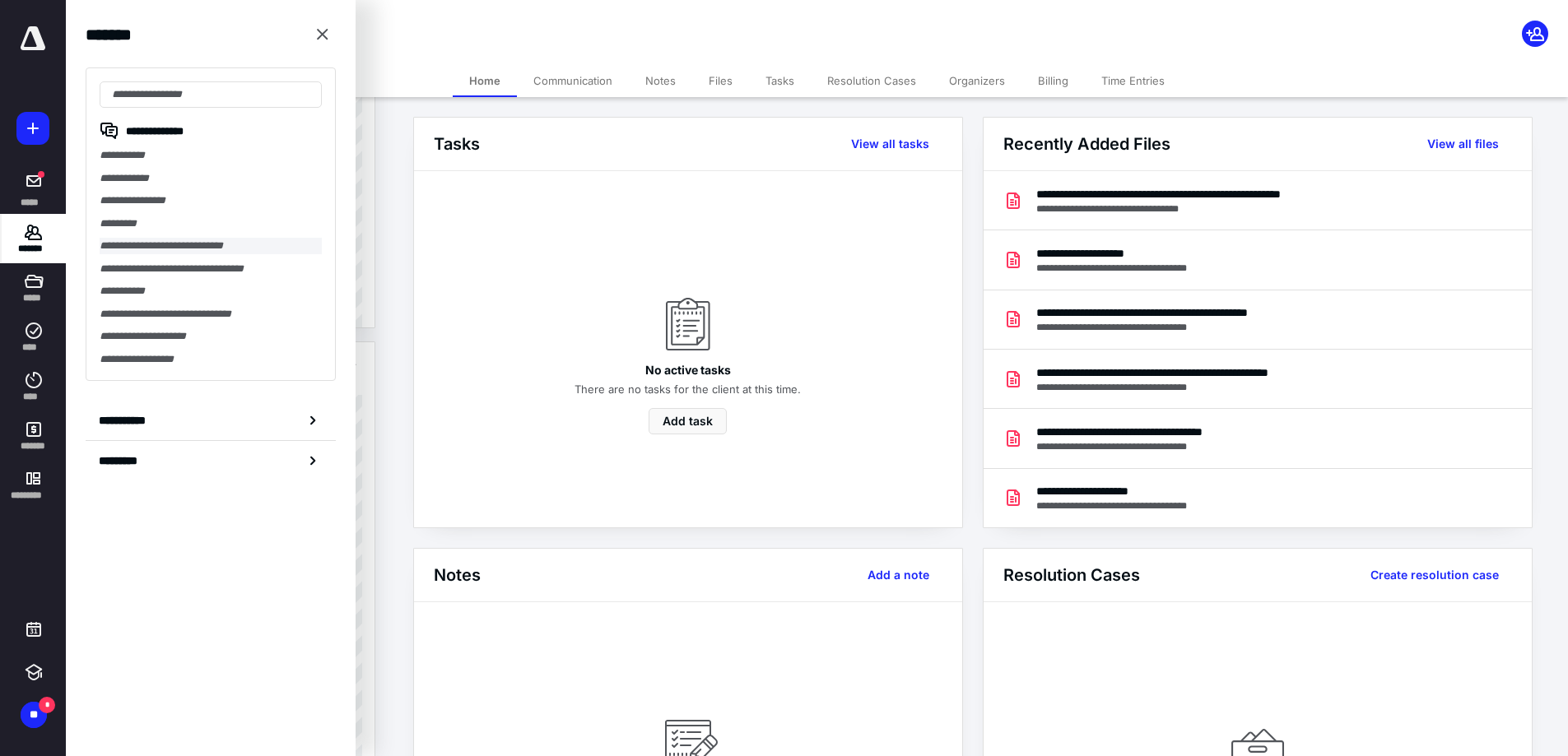 click on "**********" at bounding box center (211, 246) 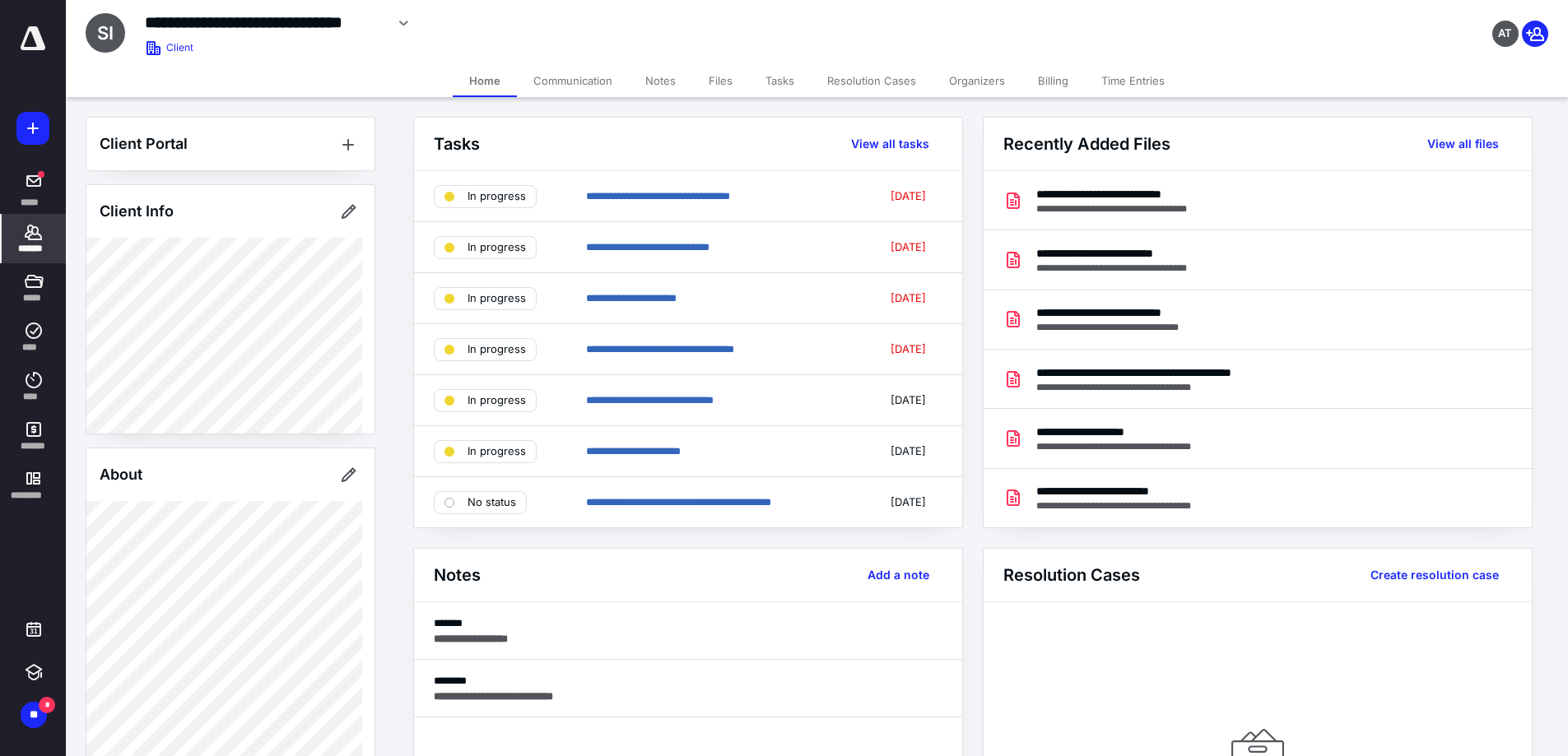 click on "Files" at bounding box center [720, 81] 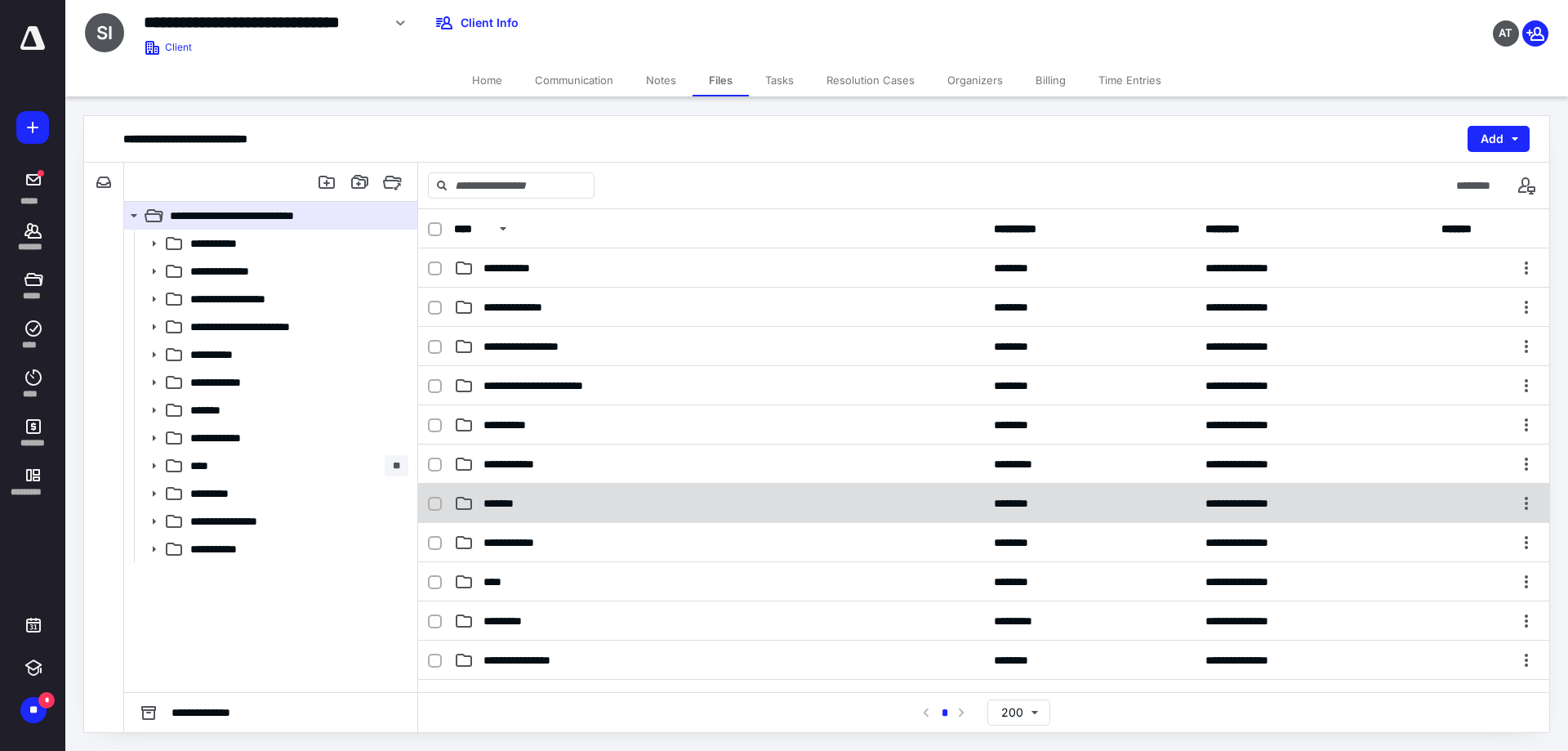 click on "*******" at bounding box center (501, 503) 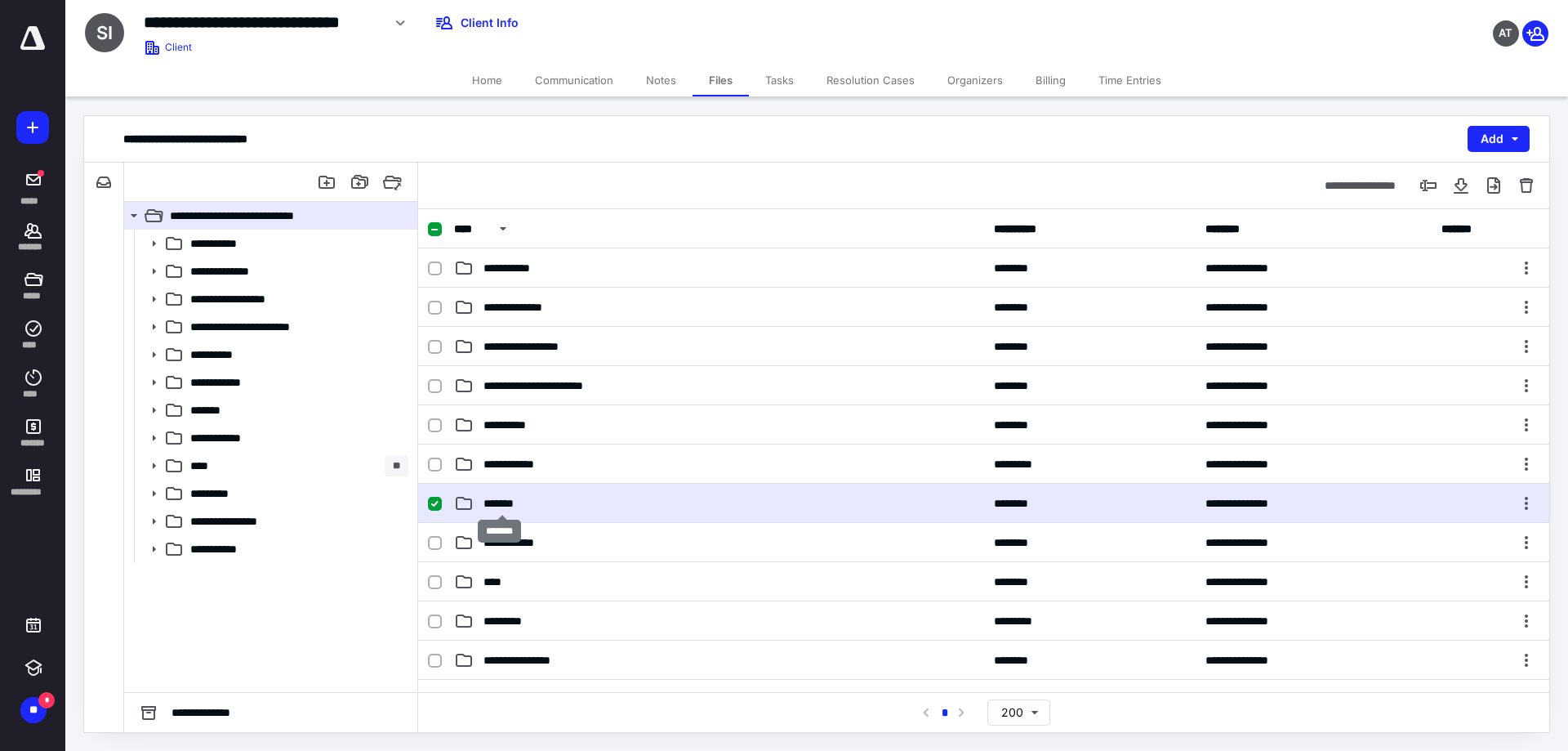 click on "*******" at bounding box center (501, 503) 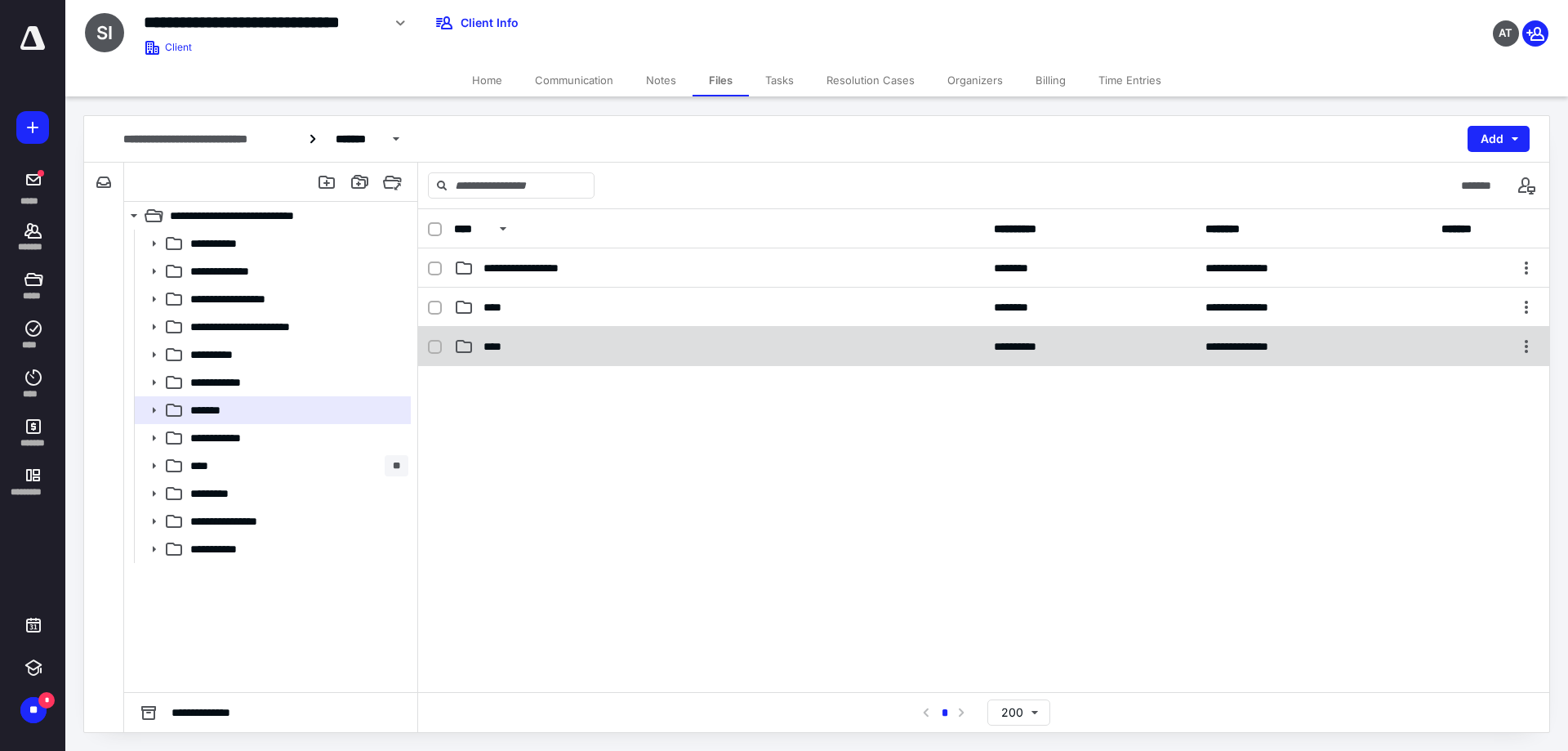 click on "****" at bounding box center [719, 346] 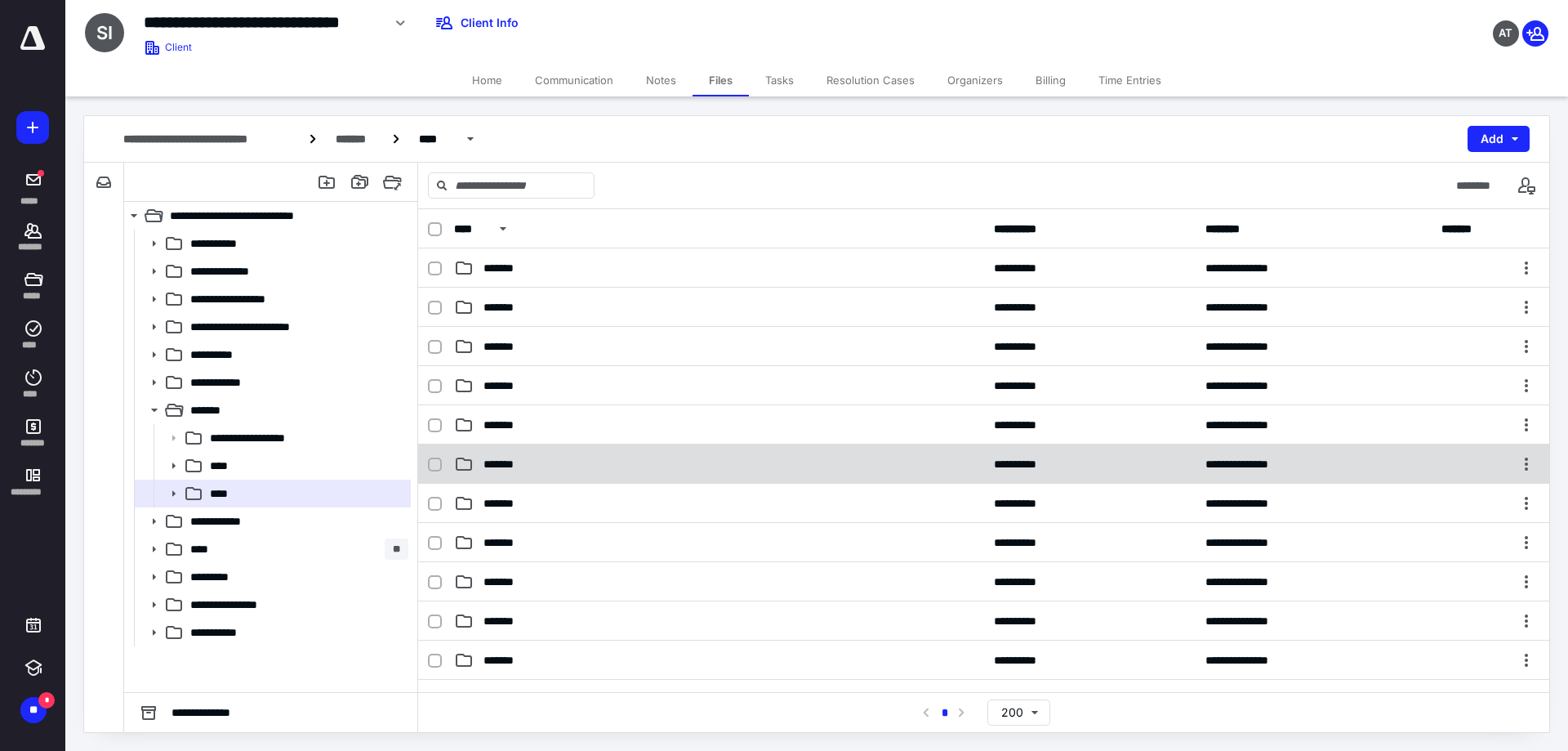 click on "*******" at bounding box center (719, 464) 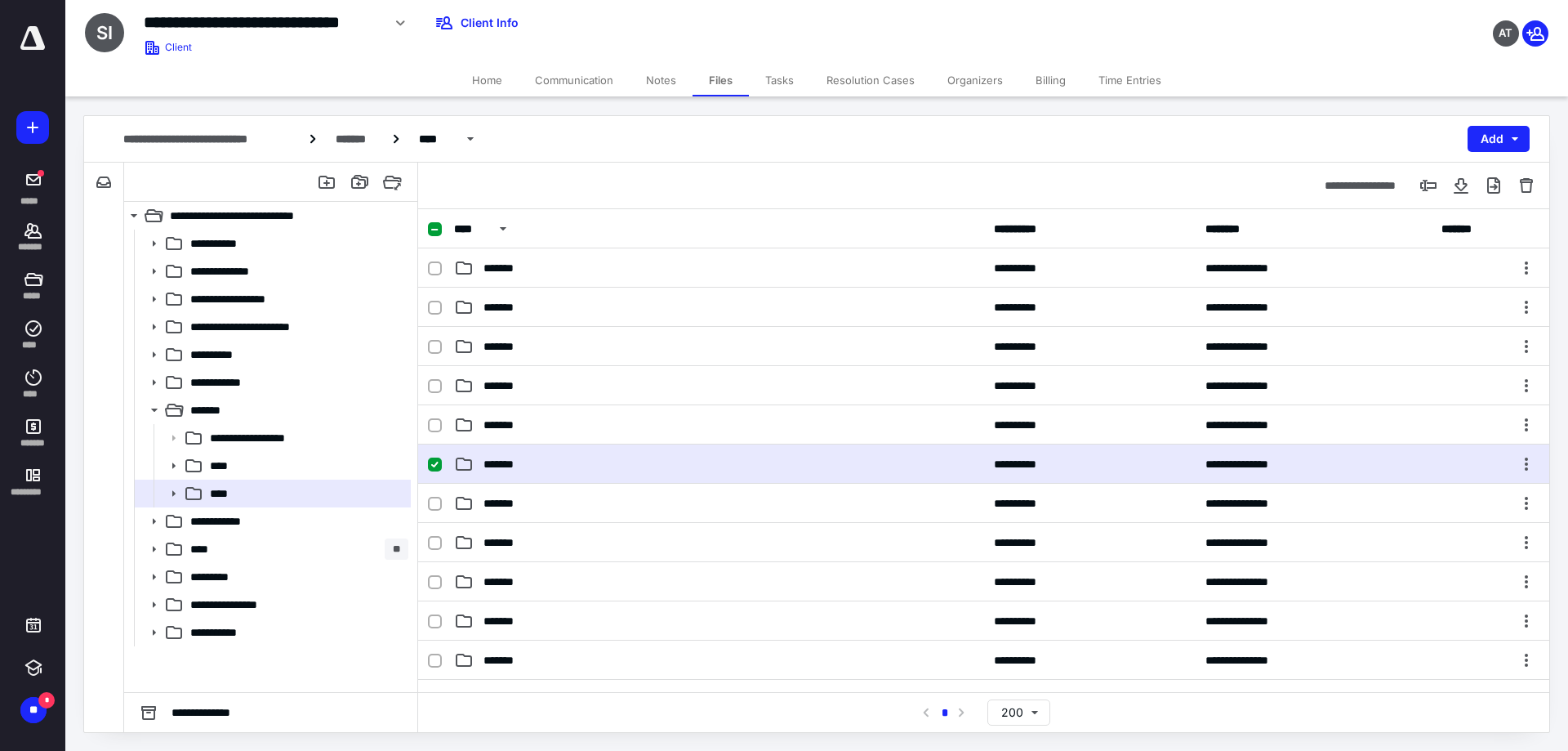 click on "*******" at bounding box center [719, 464] 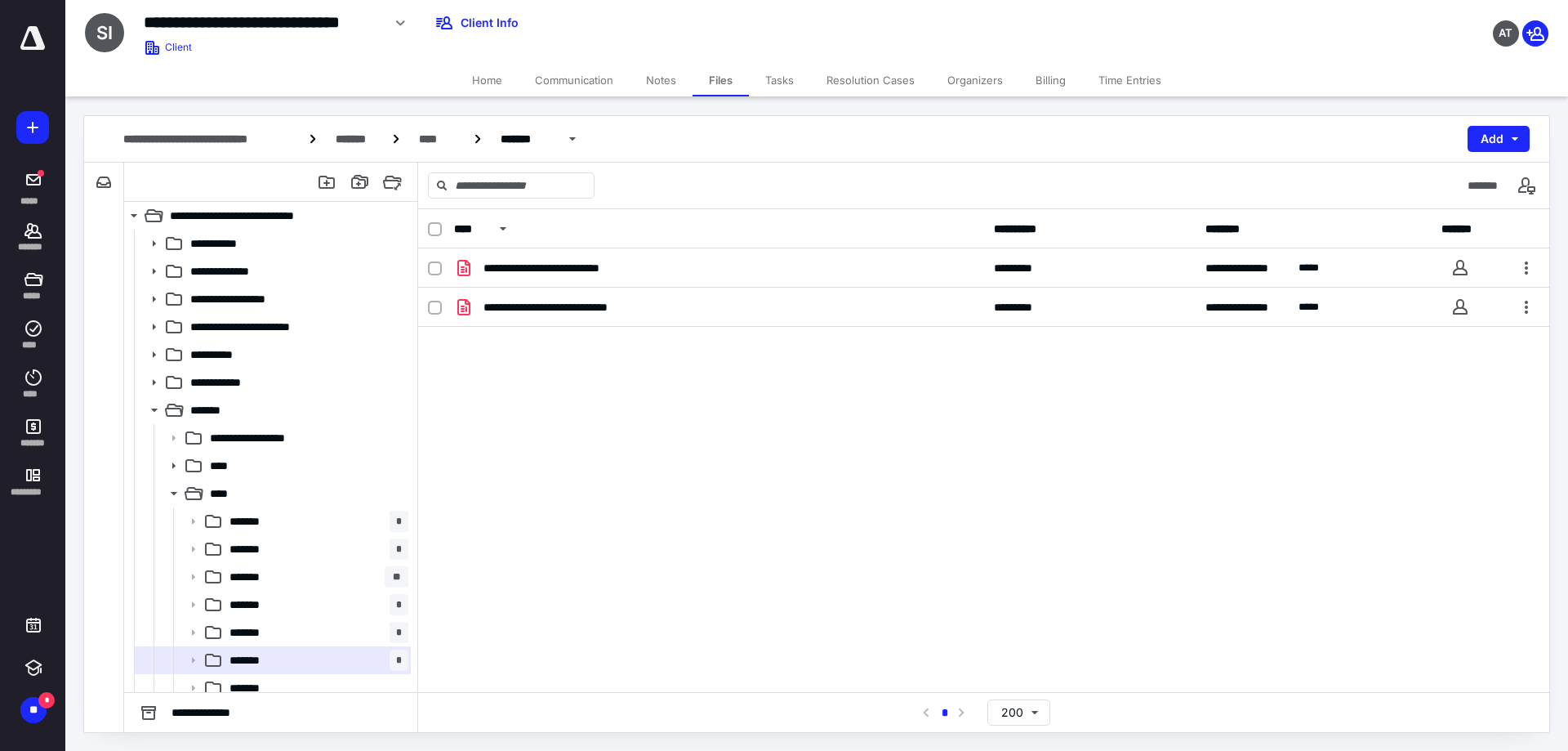 scroll, scrollTop: 288, scrollLeft: 0, axis: vertical 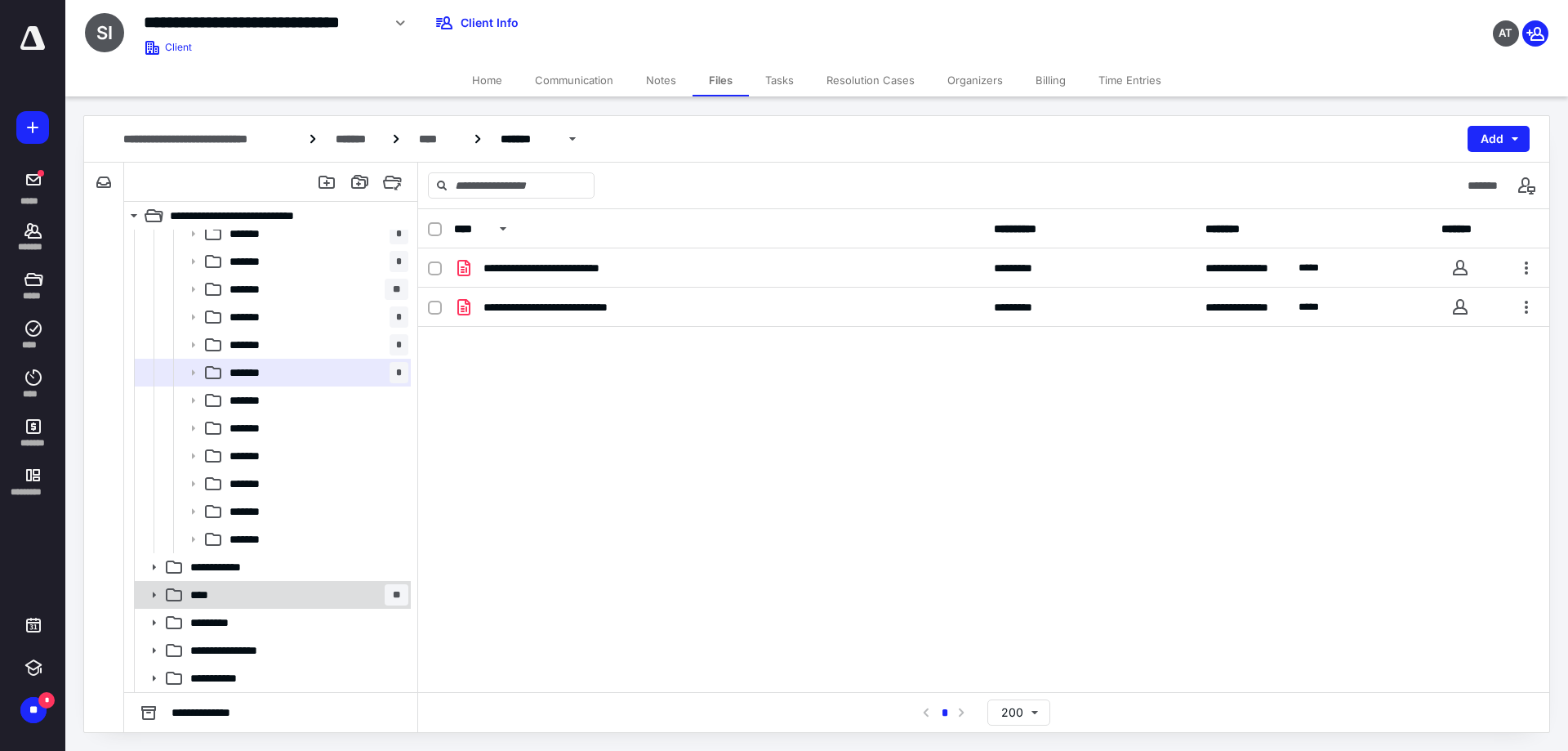 click on "****" at bounding box center (206, 595) 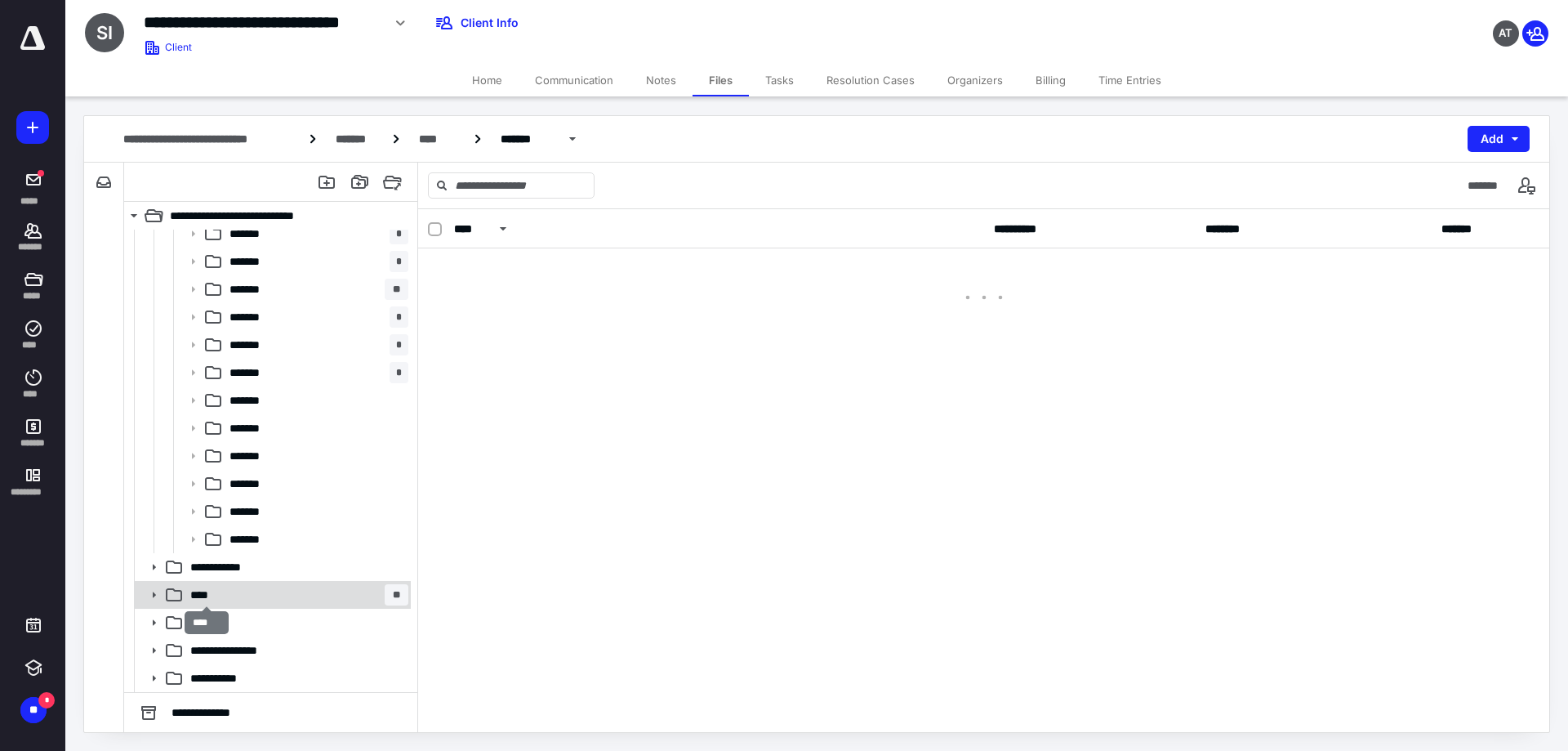 click on "****" at bounding box center (206, 595) 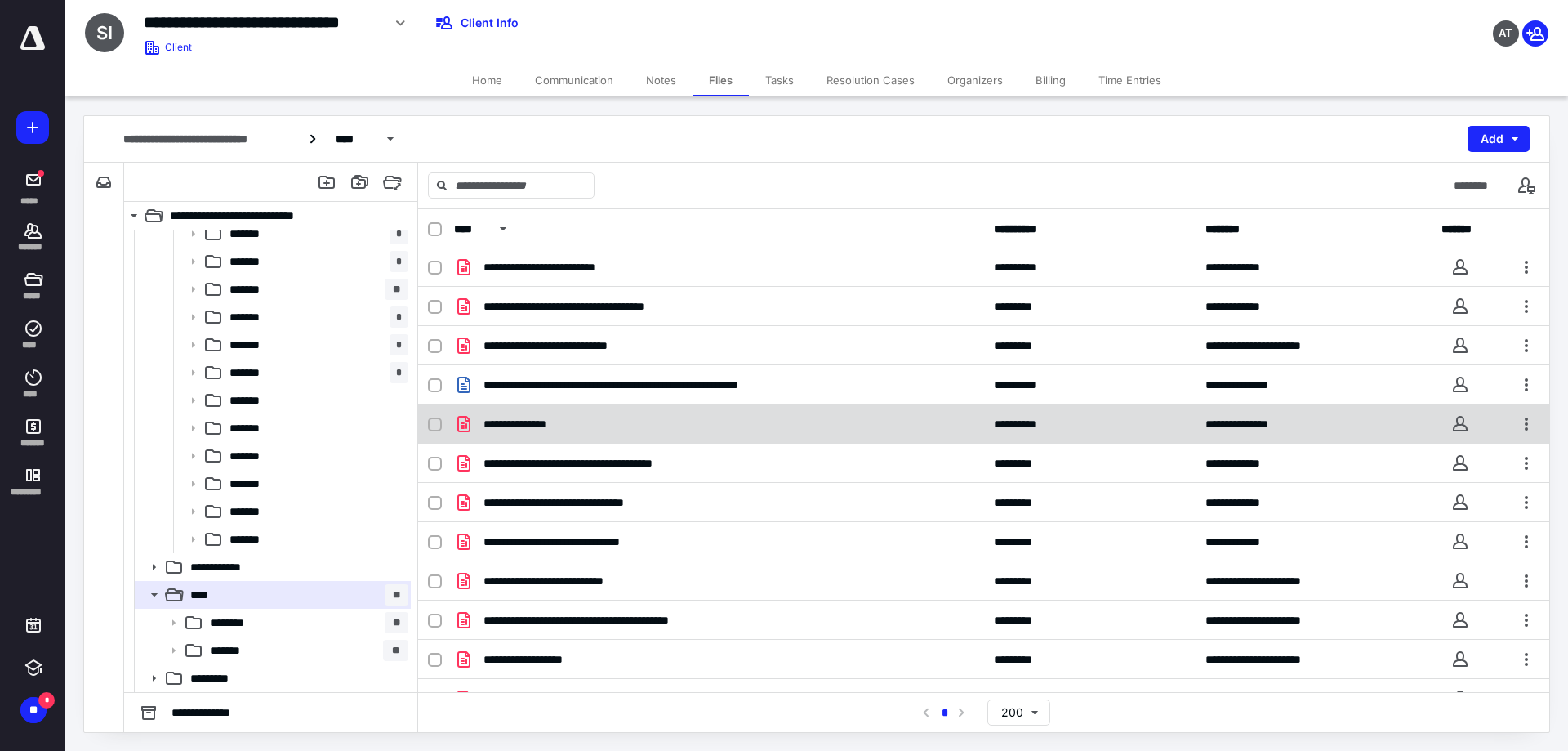 scroll, scrollTop: 0, scrollLeft: 0, axis: both 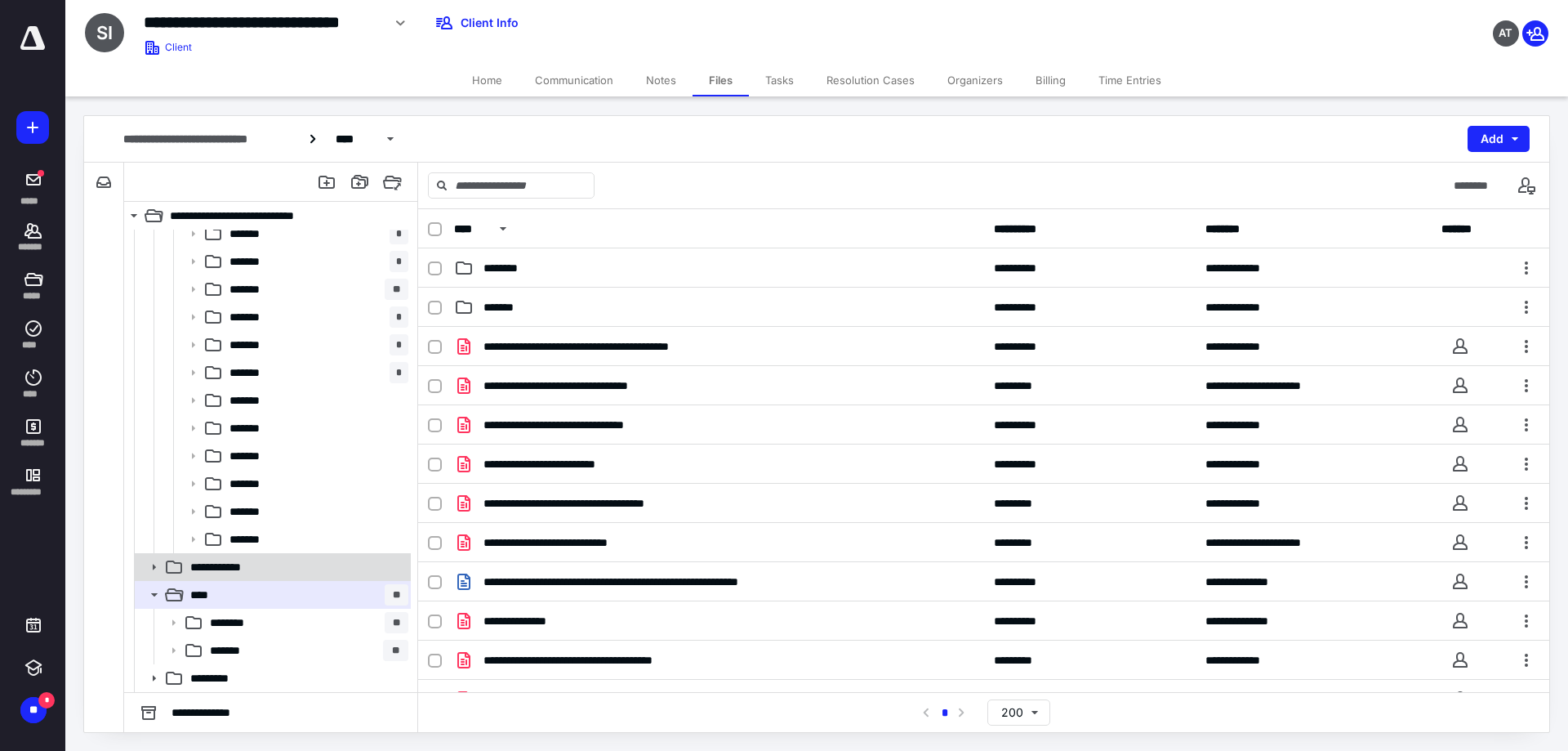 click on "**********" at bounding box center [271, 567] 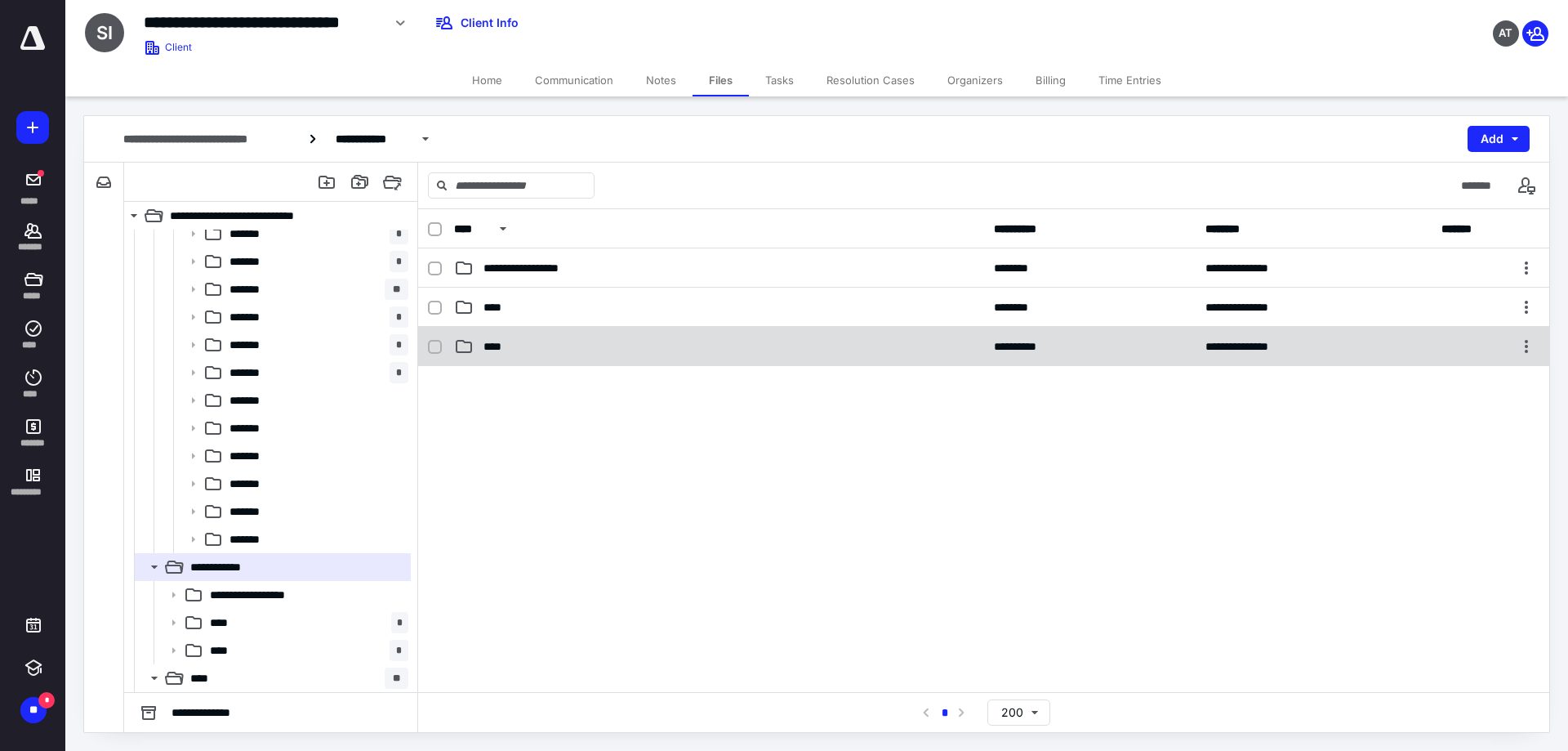 click on "****" at bounding box center [719, 346] 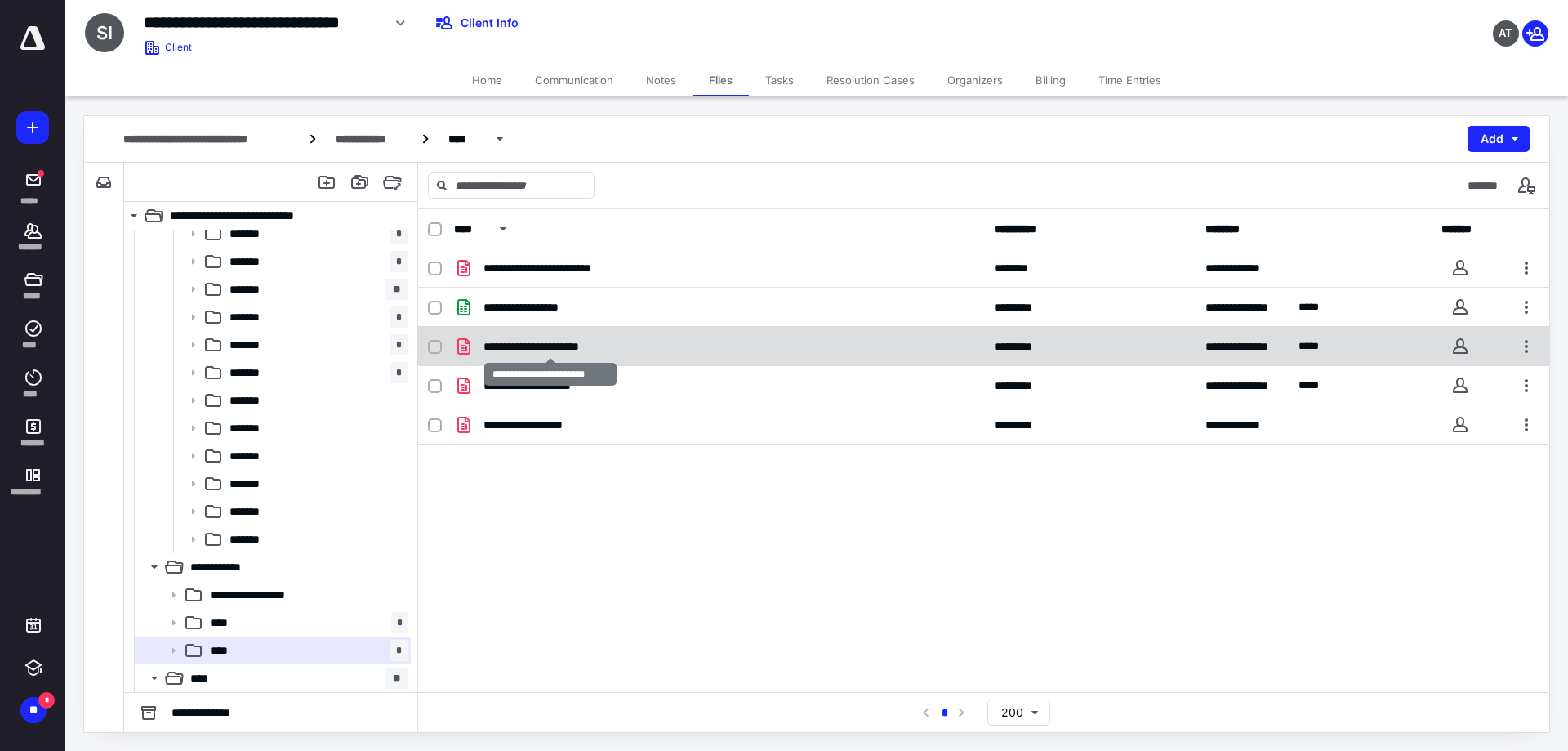 click on "**********" at bounding box center [550, 346] 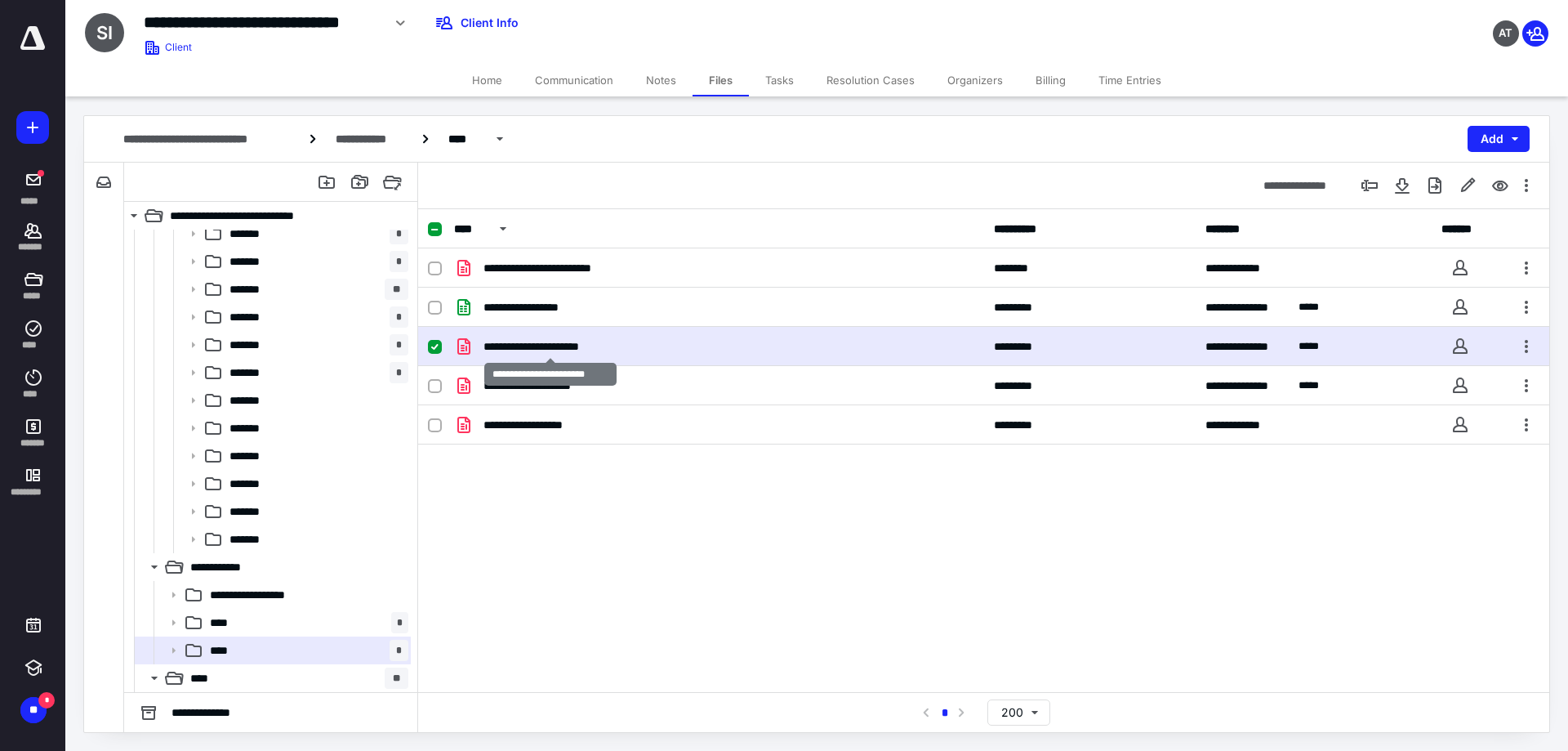 click on "**********" at bounding box center (550, 346) 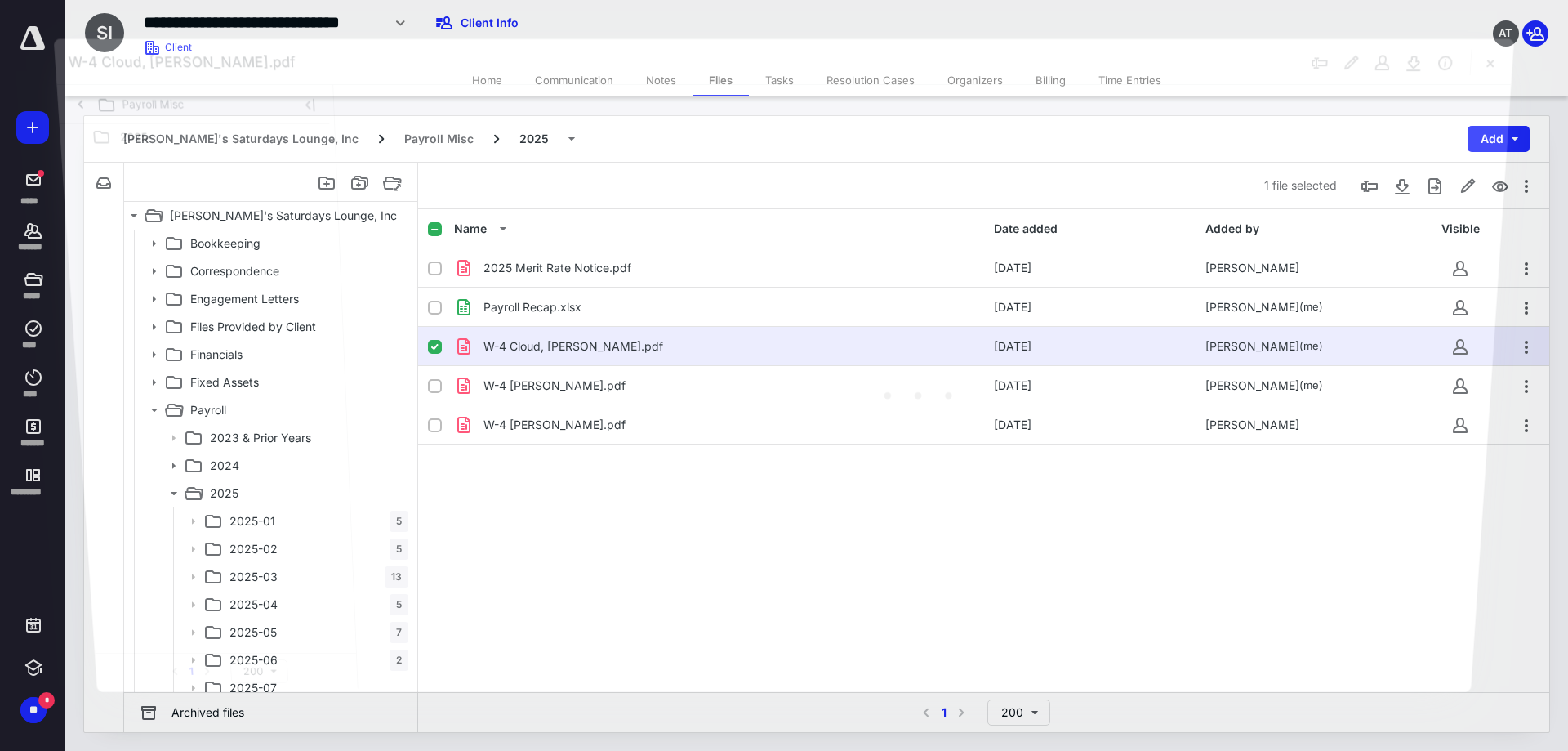 scroll, scrollTop: 288, scrollLeft: 0, axis: vertical 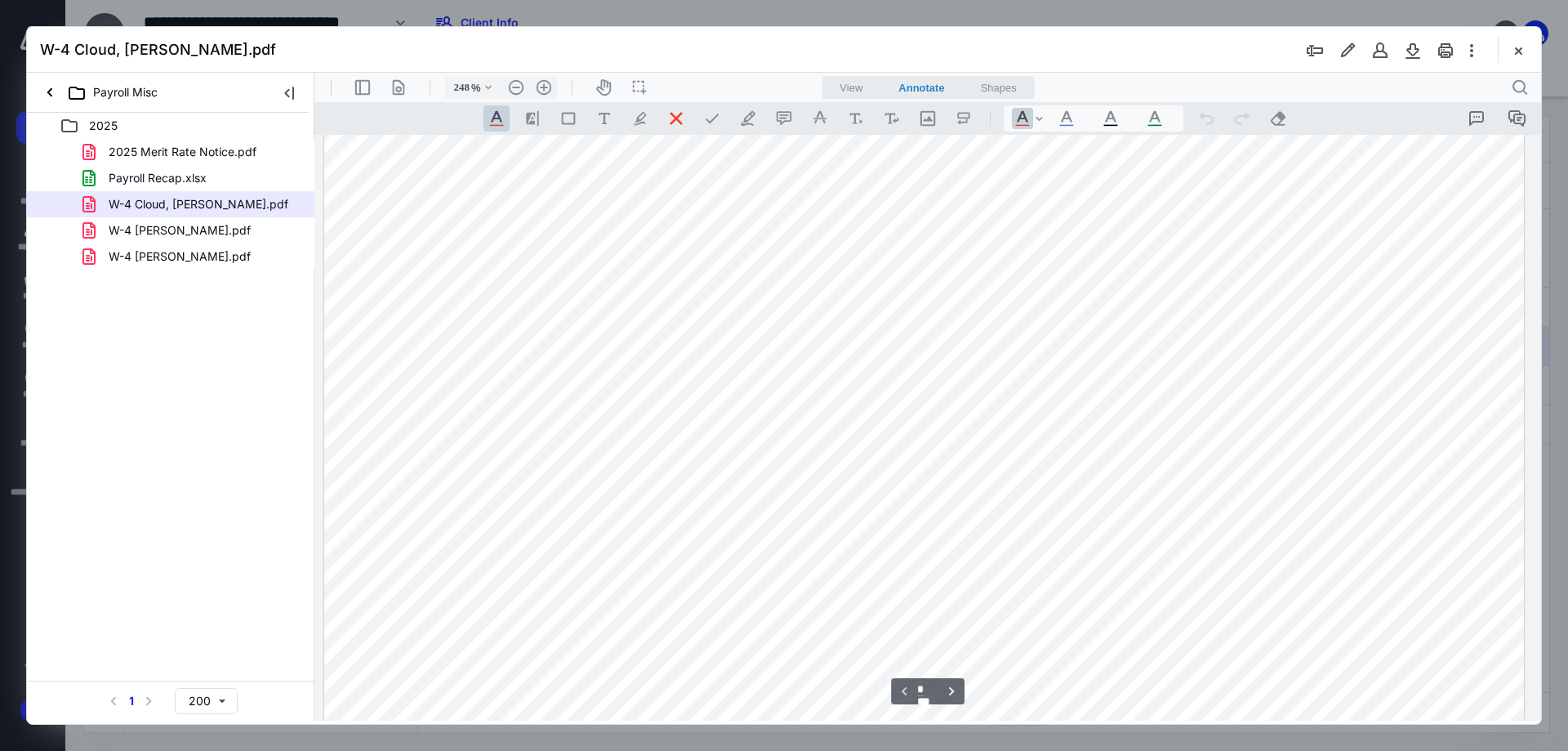 type on "198" 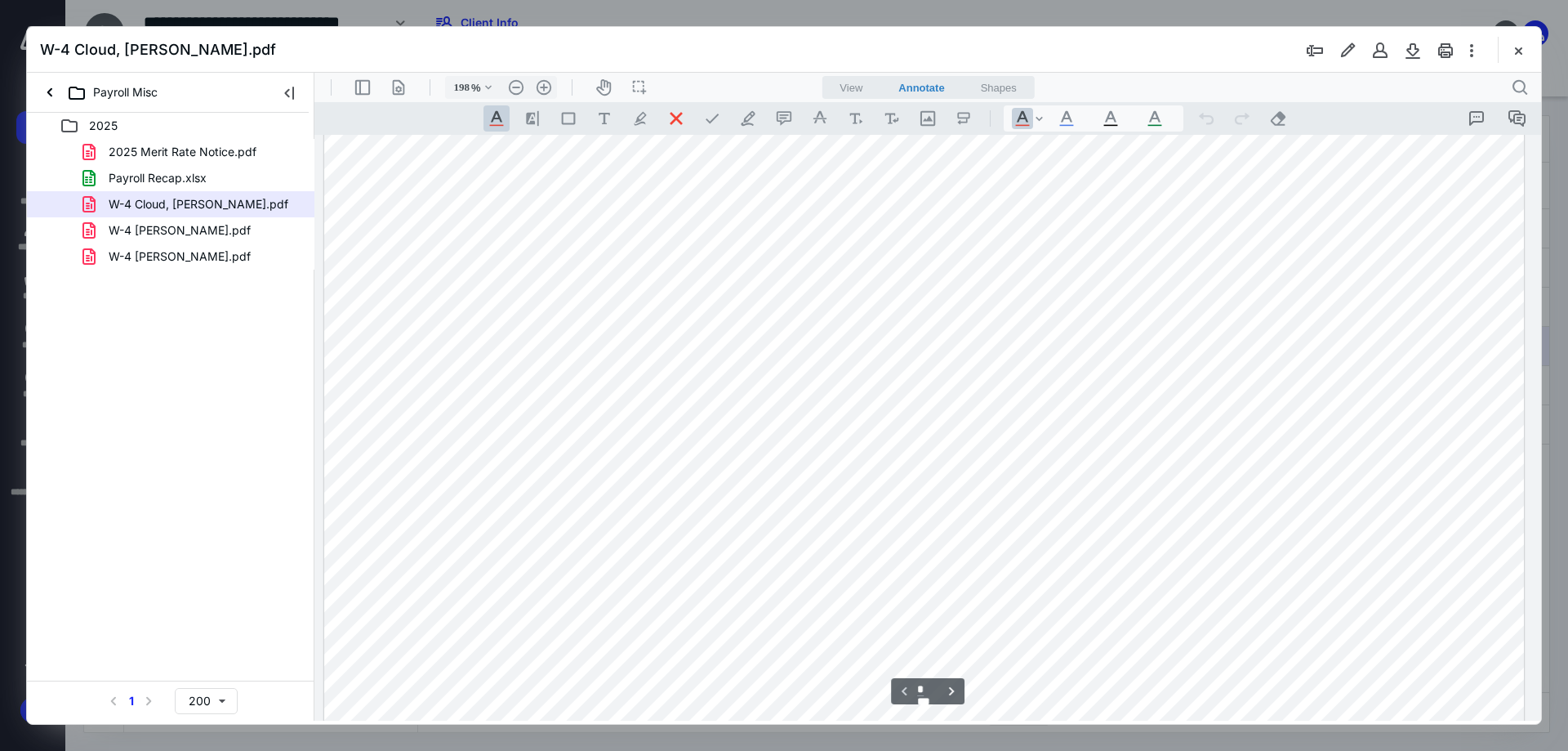 scroll, scrollTop: 0, scrollLeft: 0, axis: both 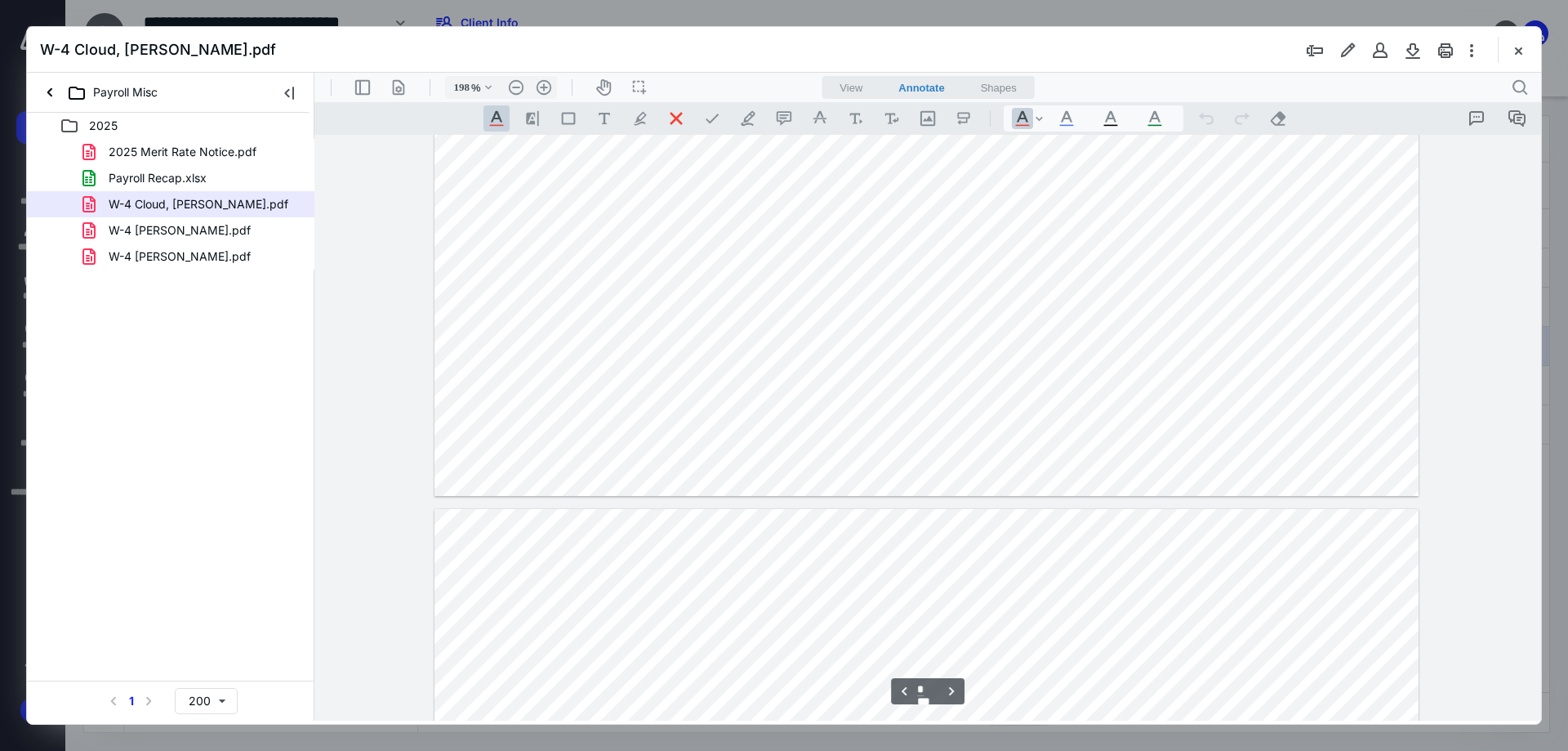 type on "*" 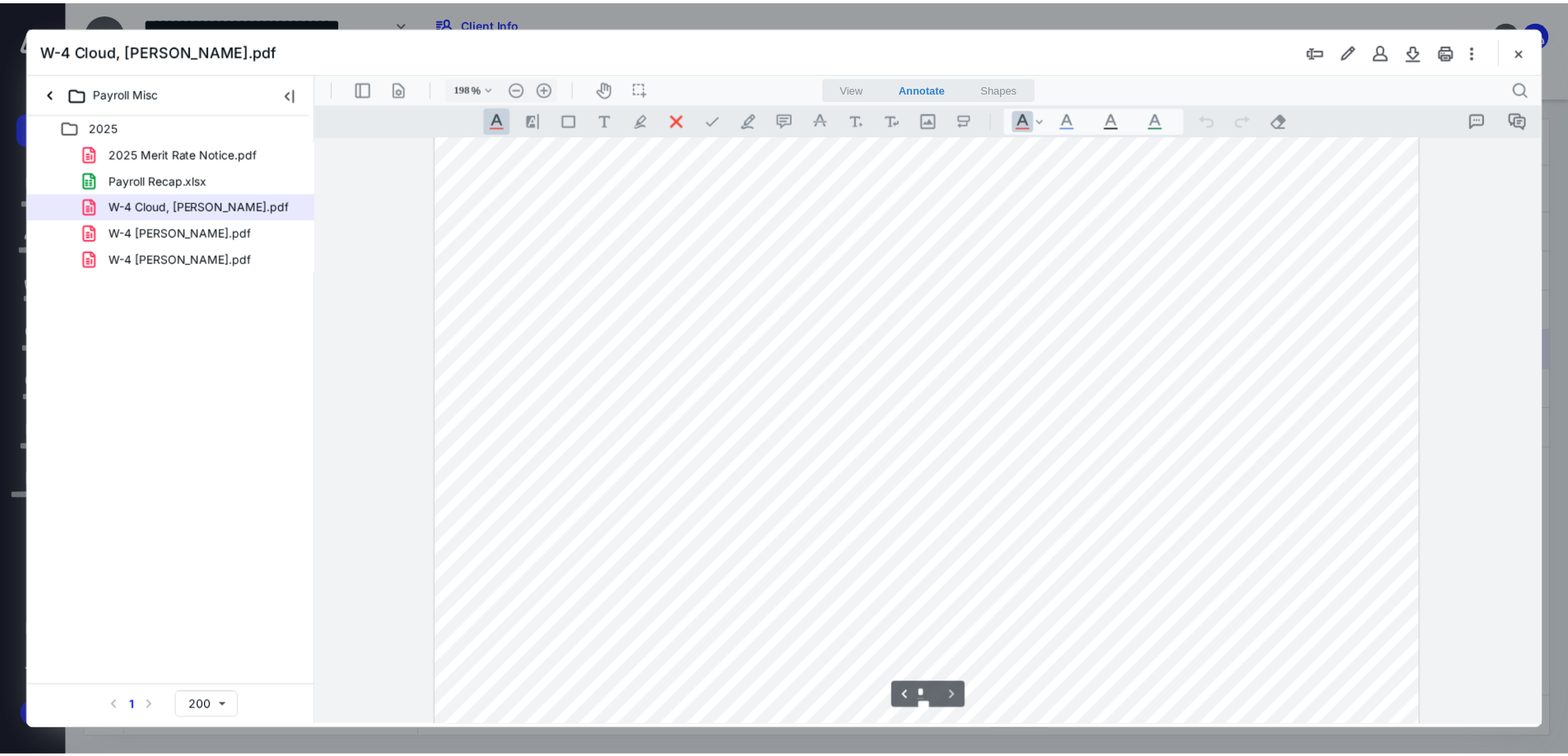scroll, scrollTop: 3380, scrollLeft: 0, axis: vertical 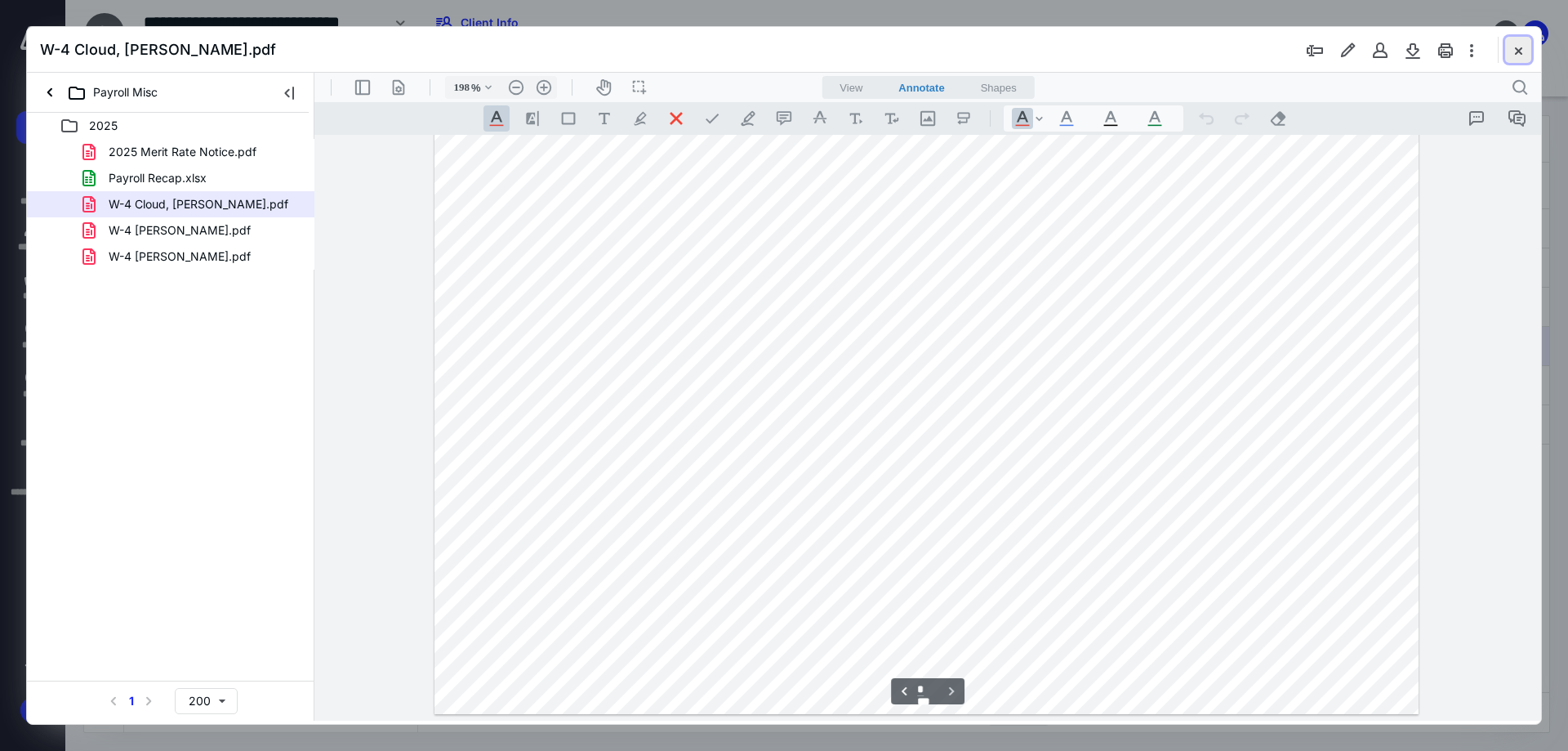 click at bounding box center (1518, 50) 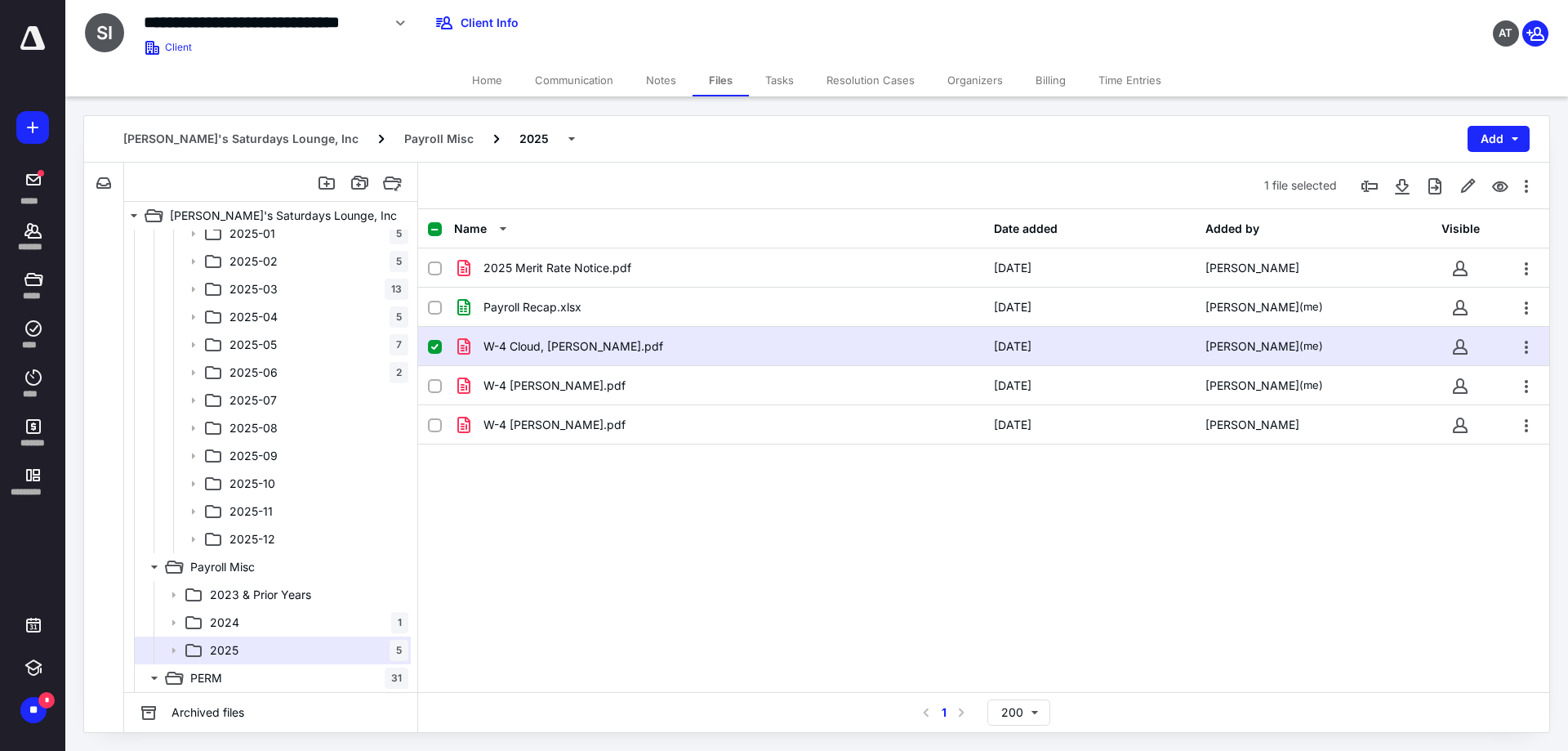 click at bounding box center [33, 38] 